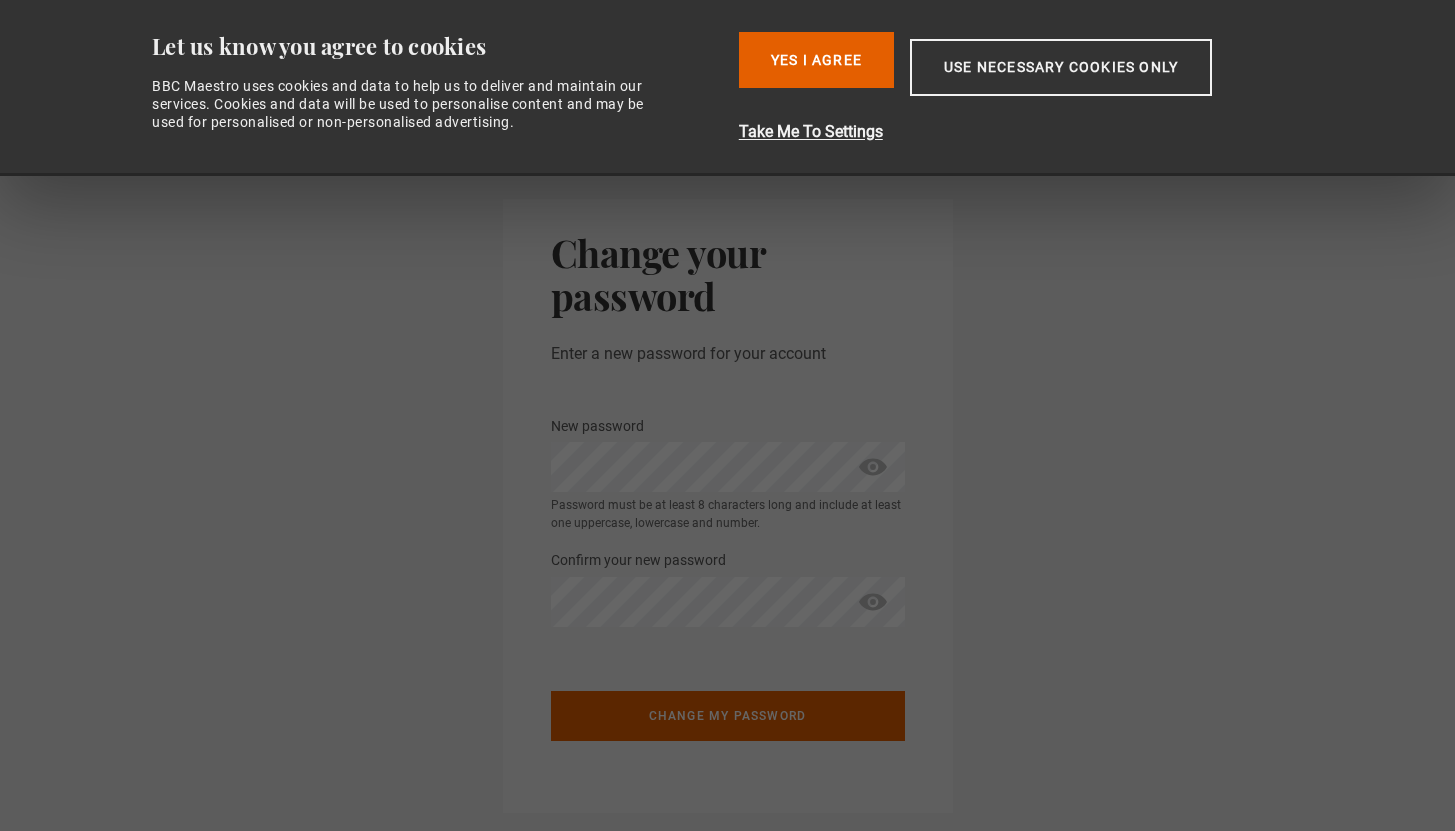 scroll, scrollTop: 0, scrollLeft: 0, axis: both 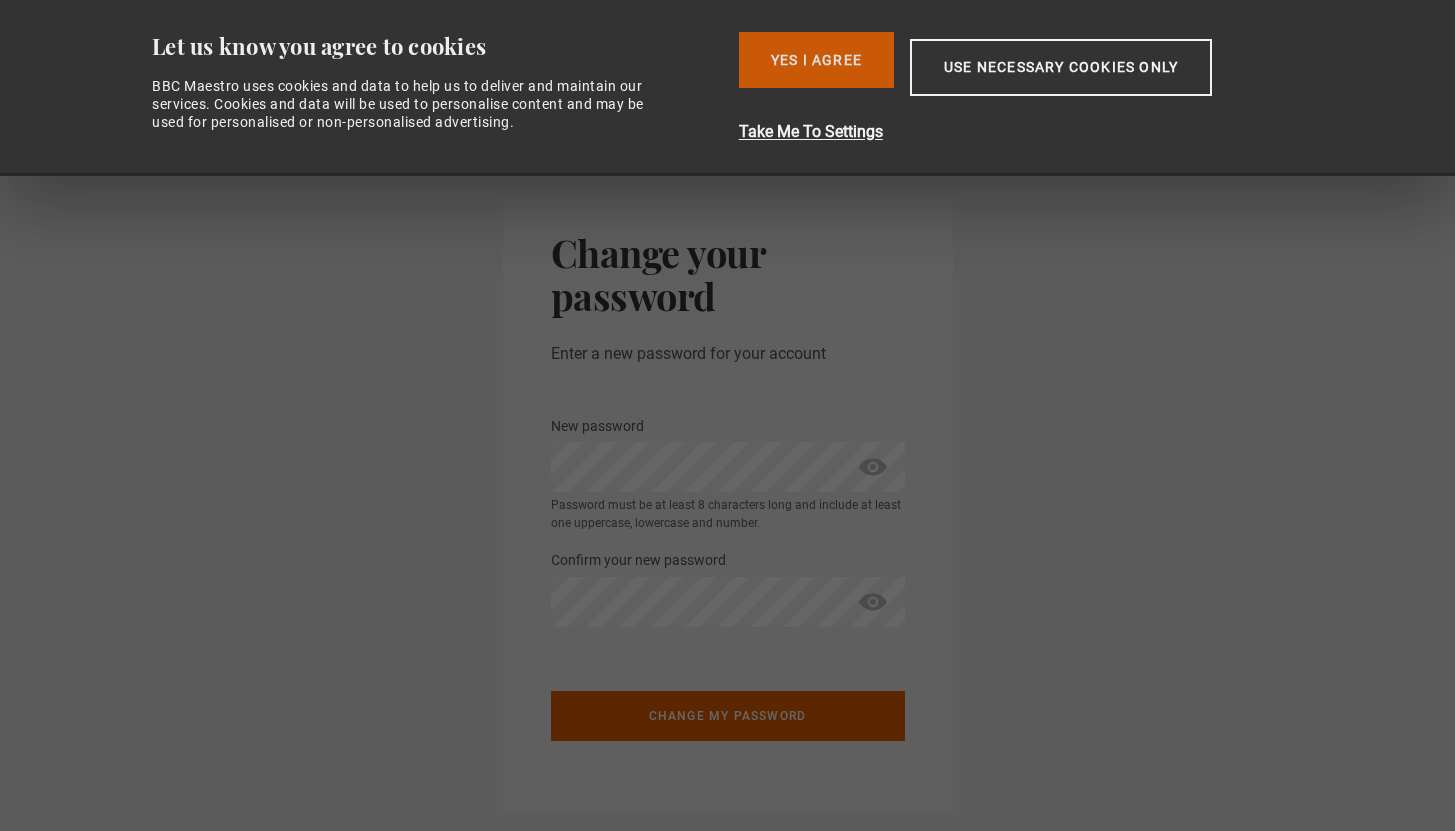 click on "Yes I Agree" at bounding box center (816, 60) 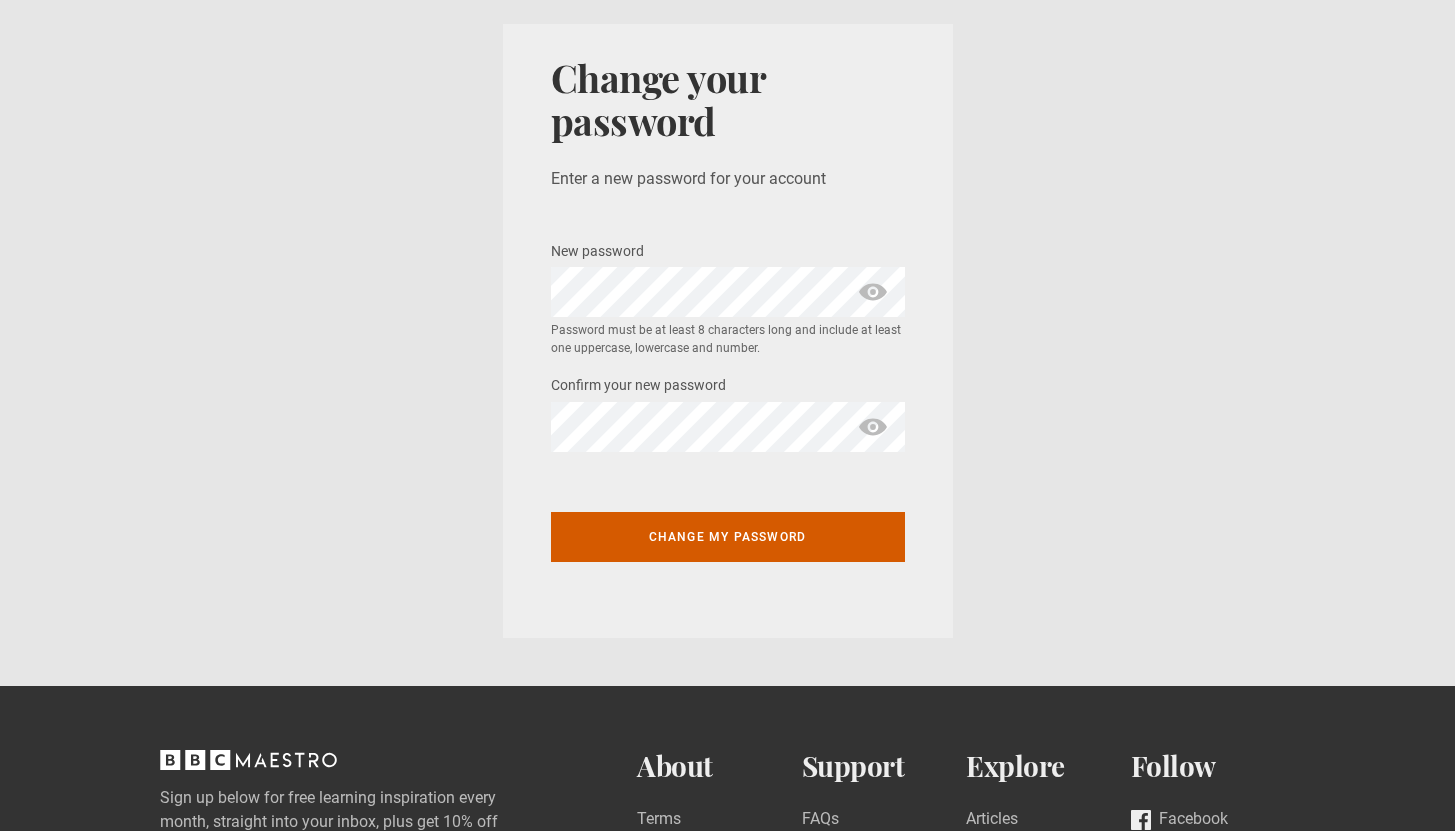 click on "Change my password" at bounding box center (728, 537) 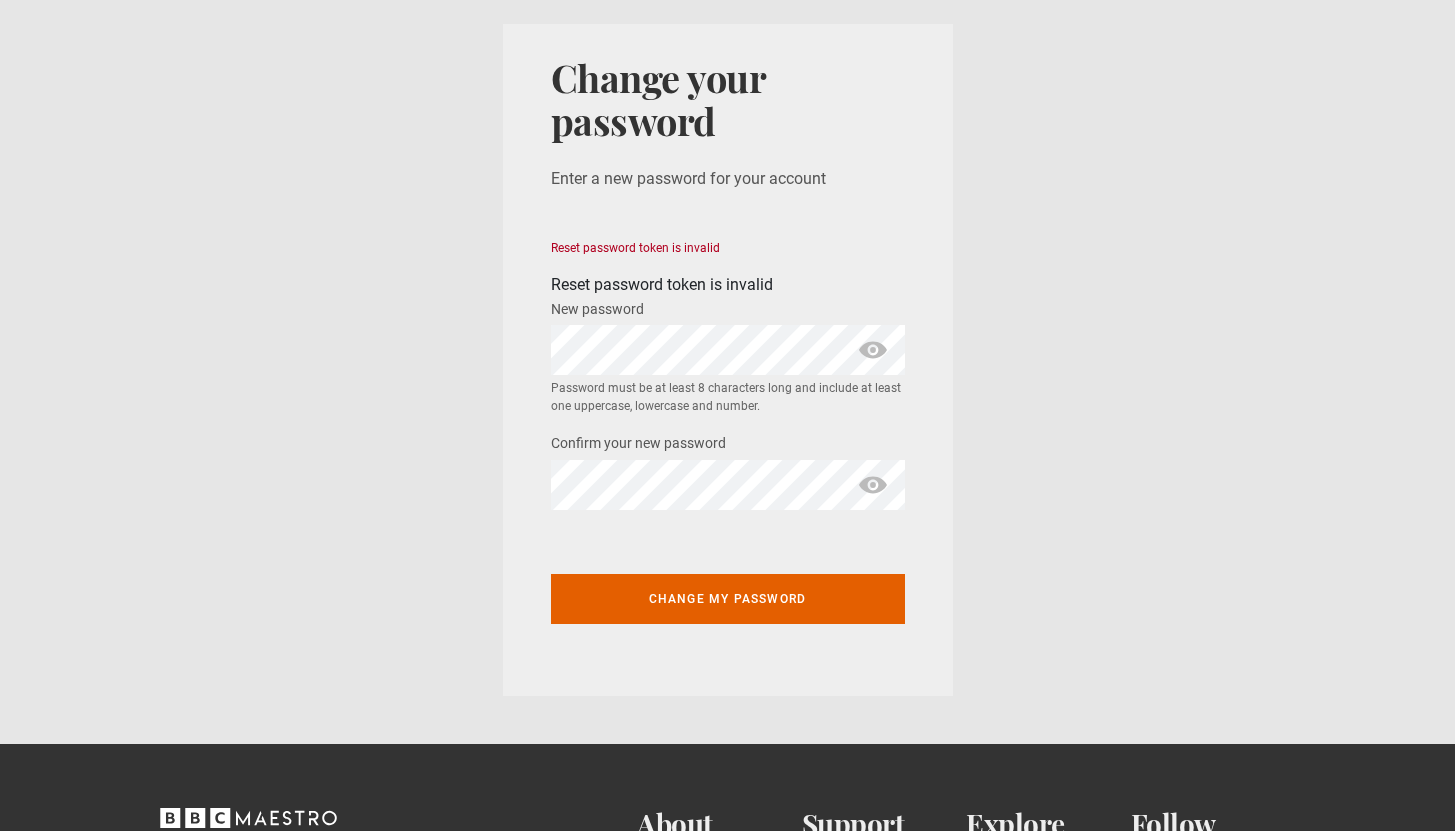 scroll, scrollTop: 0, scrollLeft: 0, axis: both 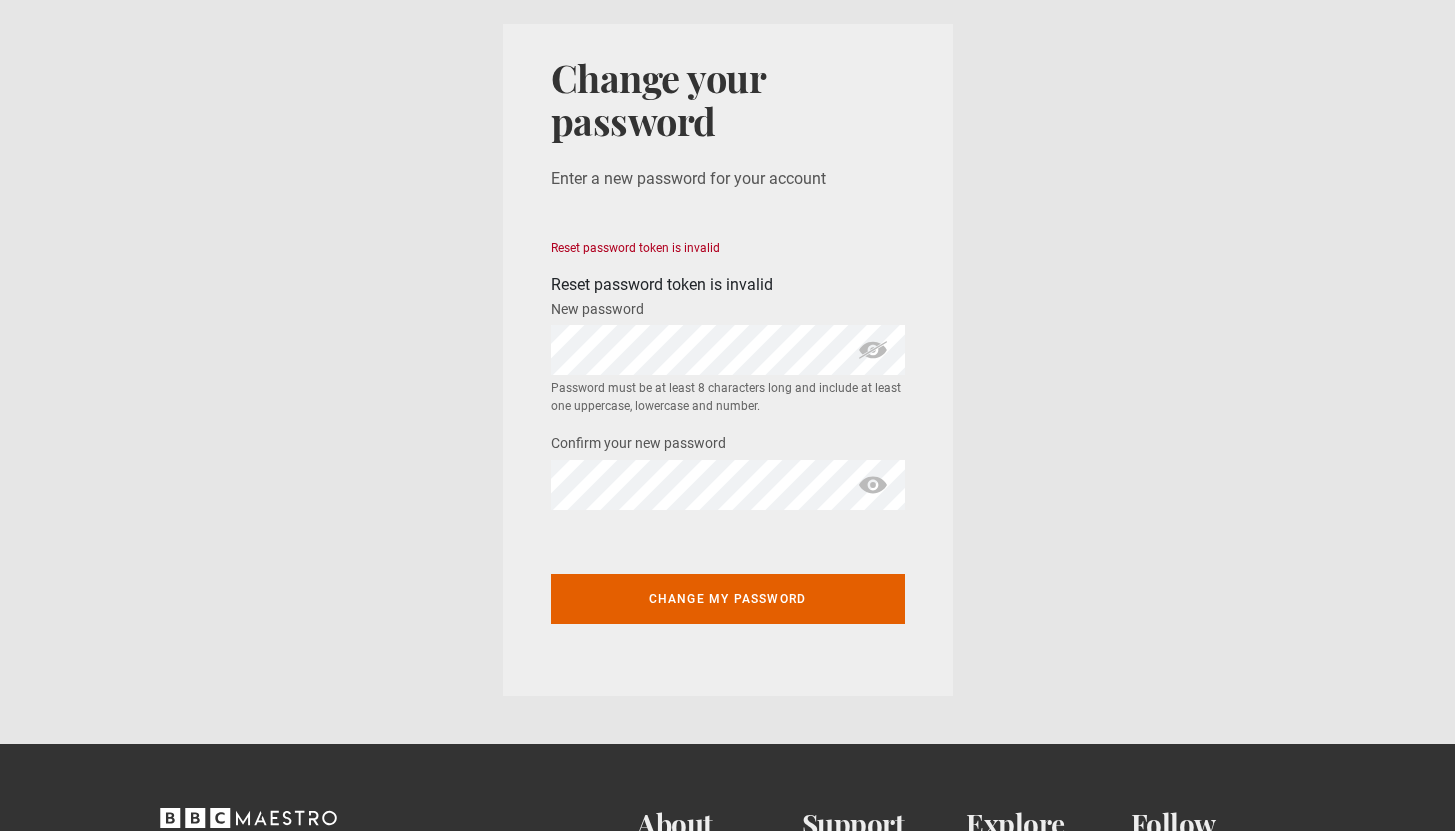 click at bounding box center (873, 485) 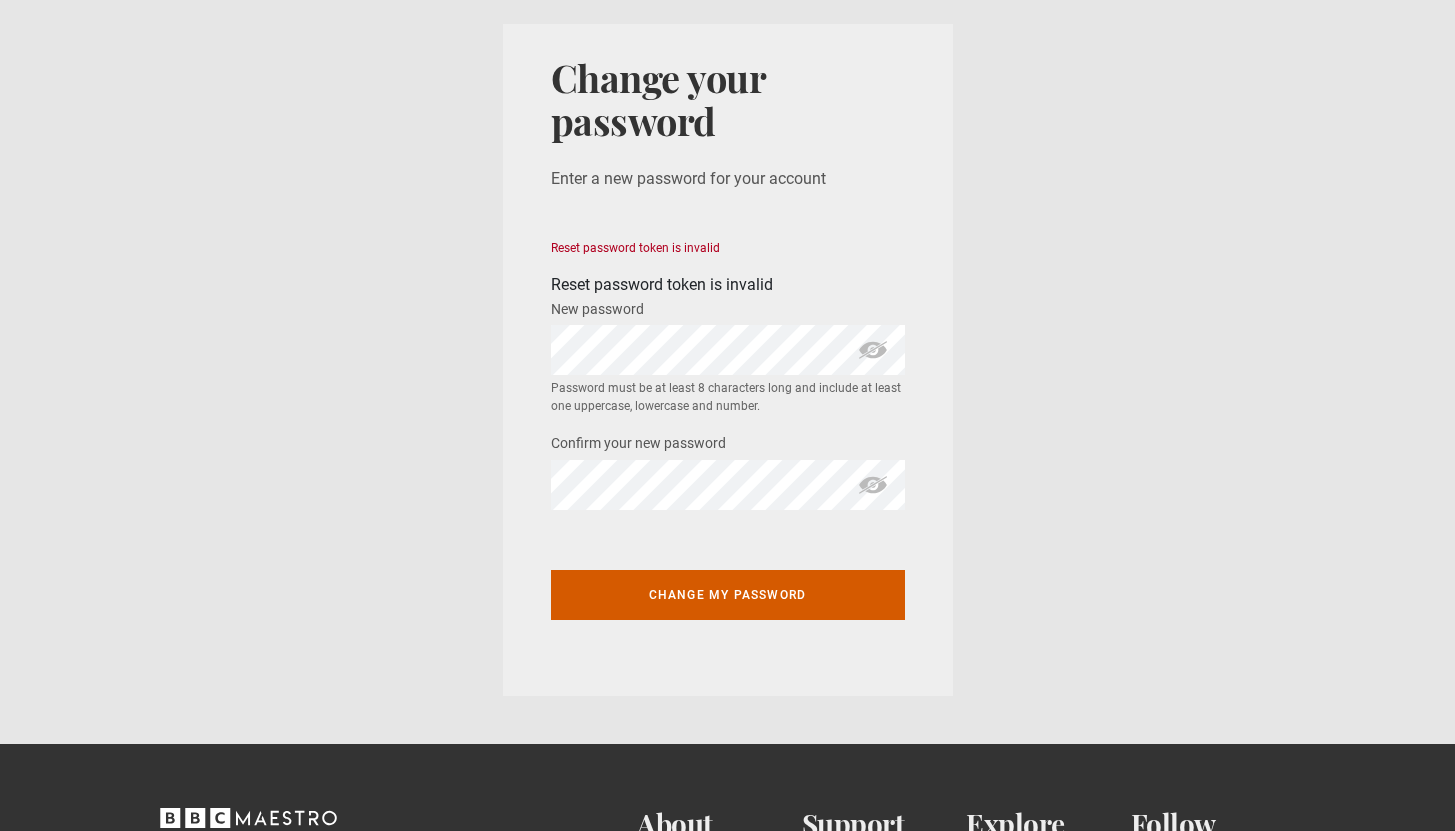 click on "Change my password" at bounding box center [728, 595] 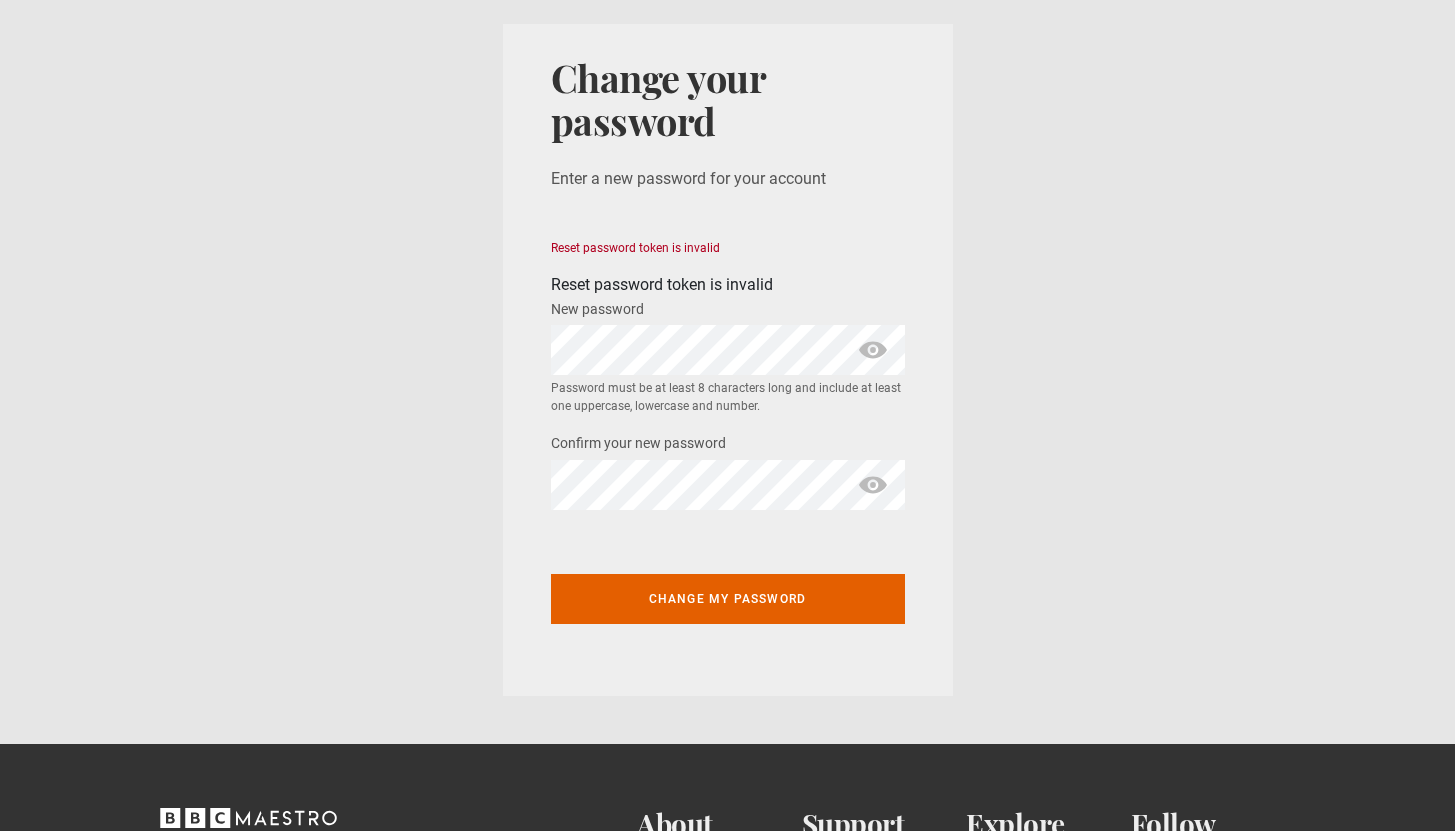 scroll, scrollTop: 0, scrollLeft: 0, axis: both 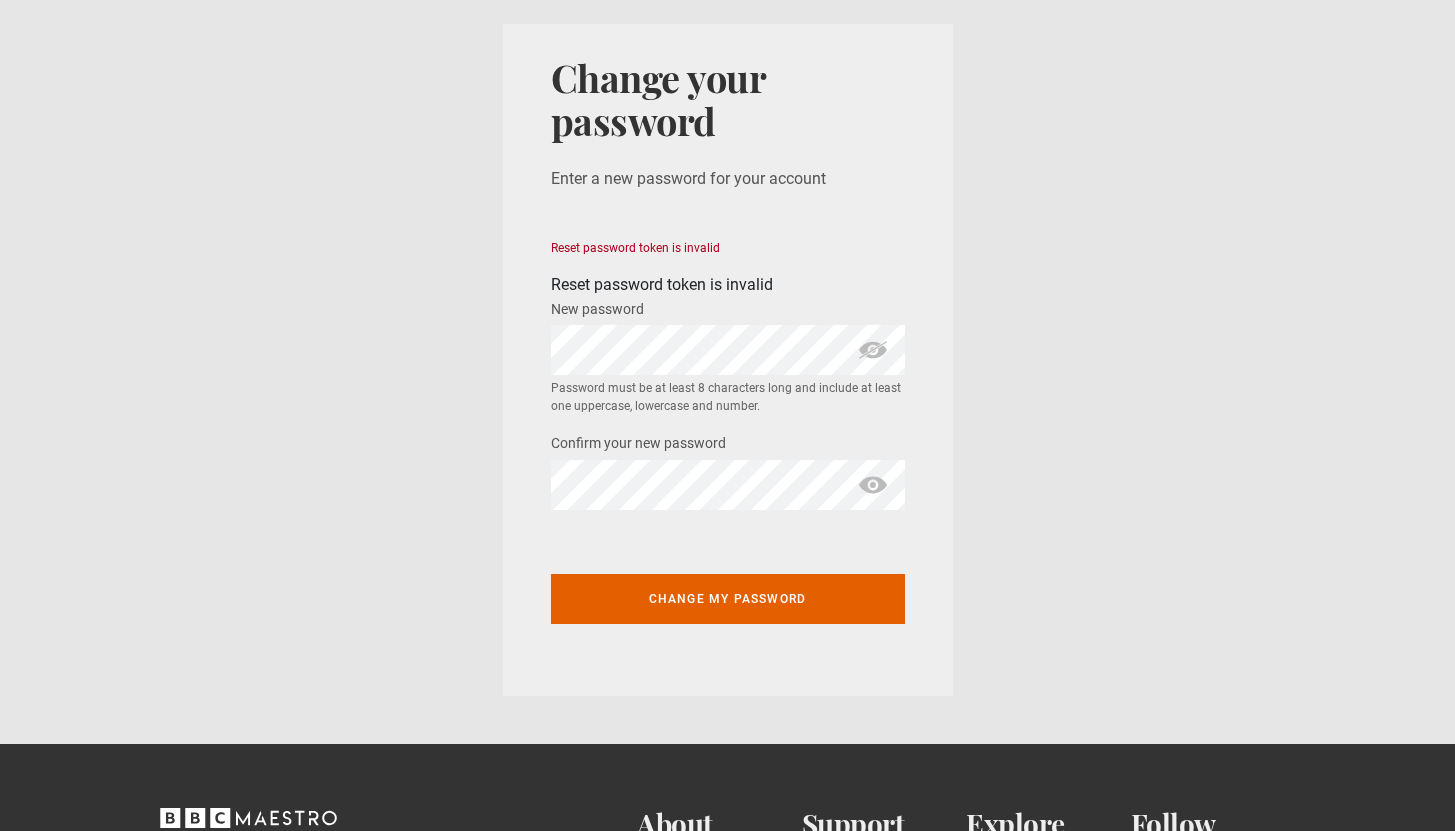 click at bounding box center [873, 485] 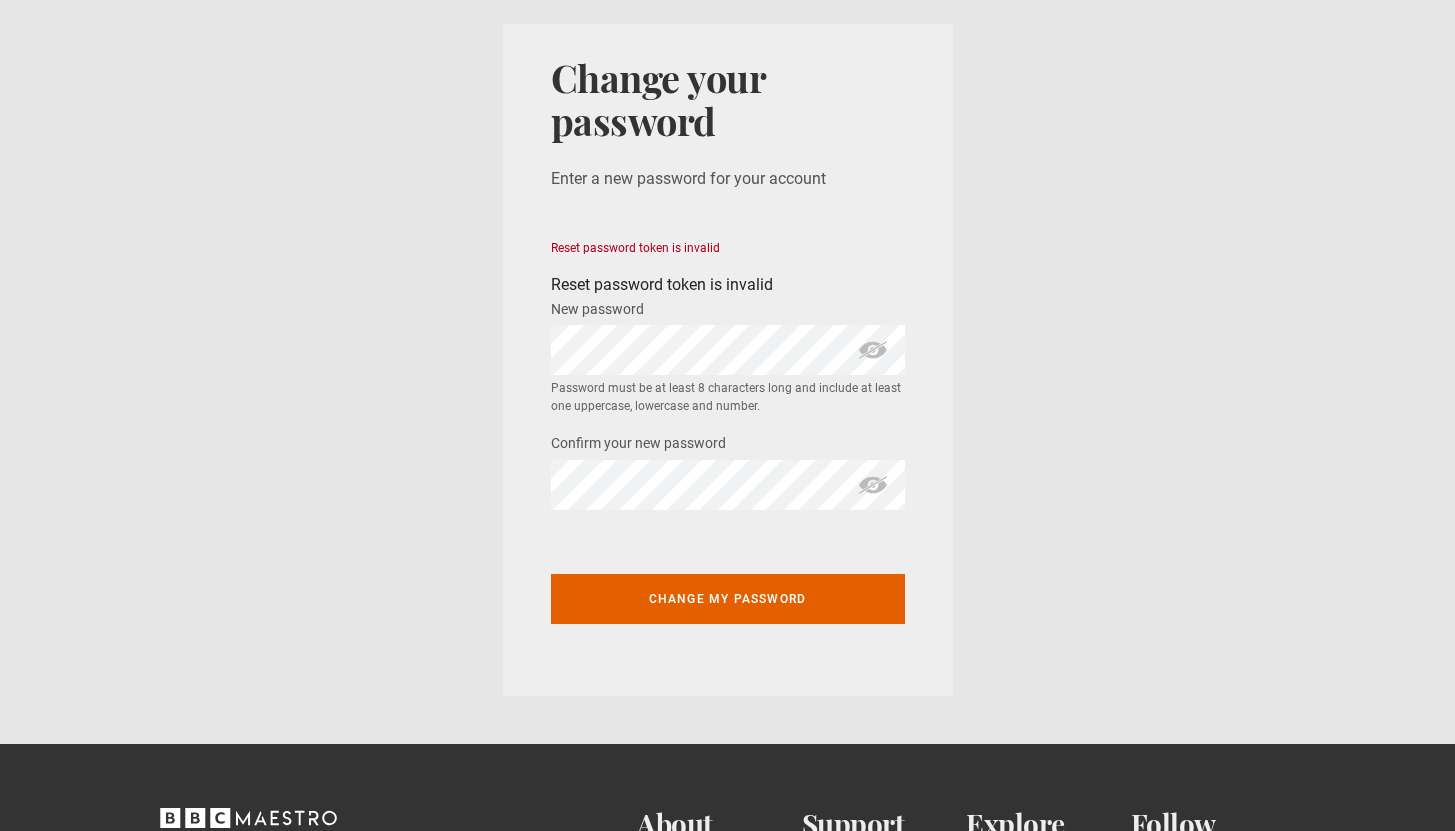 click on "Change your password
Enter a new password for your account
Reset password token is invalid
Reset password token is invalid
New password  * Password must be at least 8 characters long and include at least one uppercase, lowercase and number.
Confirm your new password  *
Change my password" at bounding box center [727, 360] 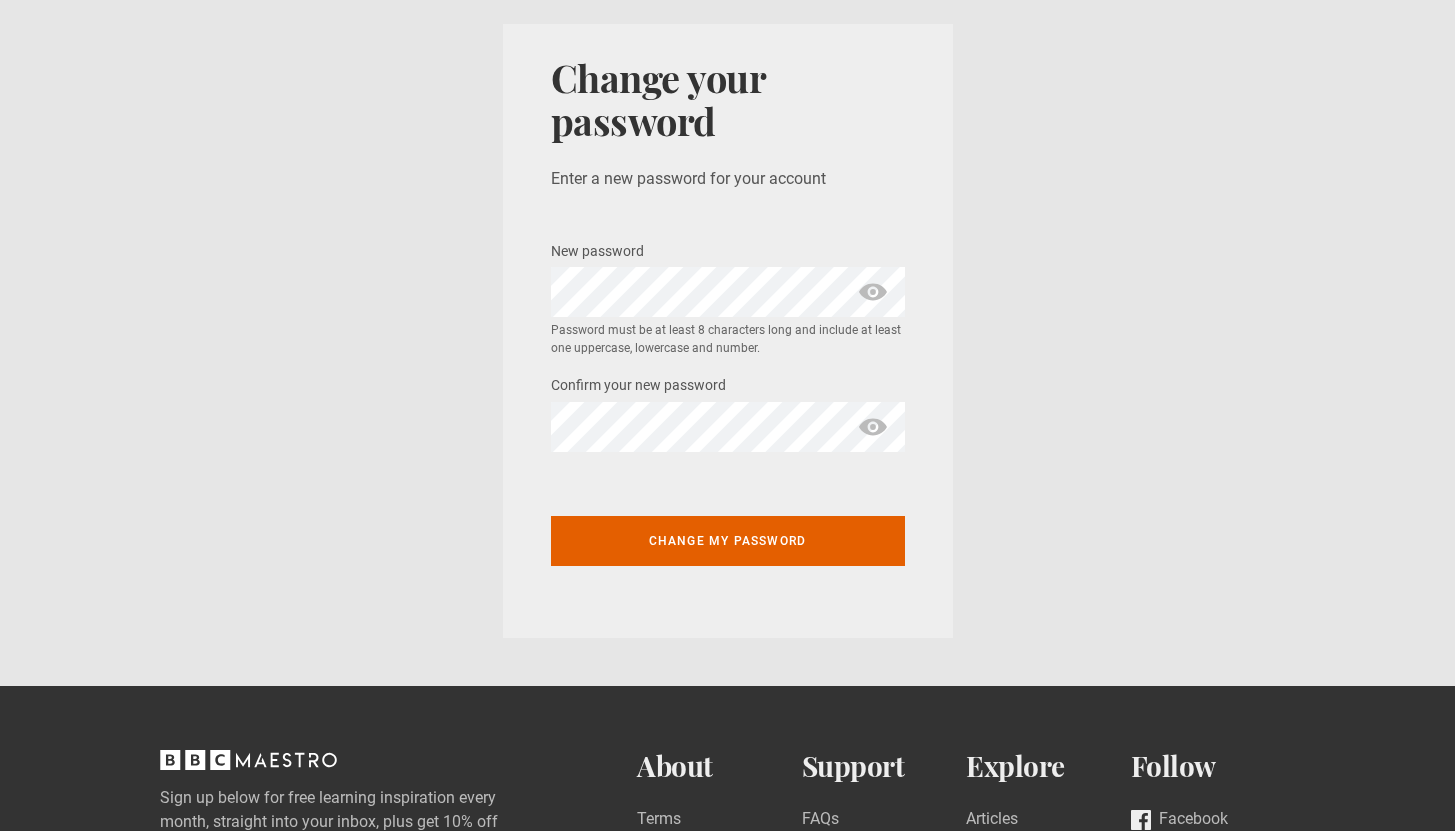 scroll, scrollTop: 0, scrollLeft: 0, axis: both 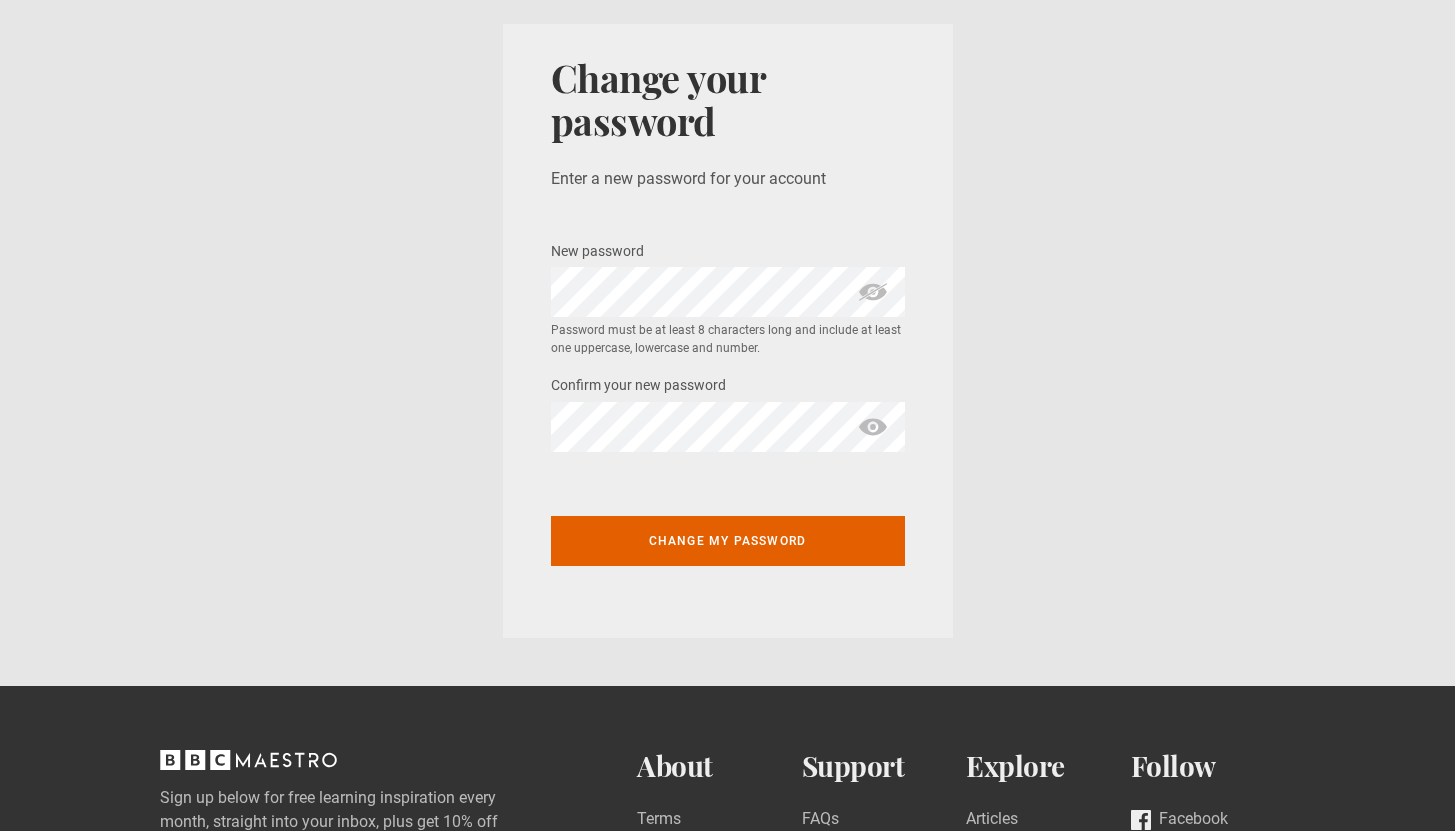 click at bounding box center [873, 427] 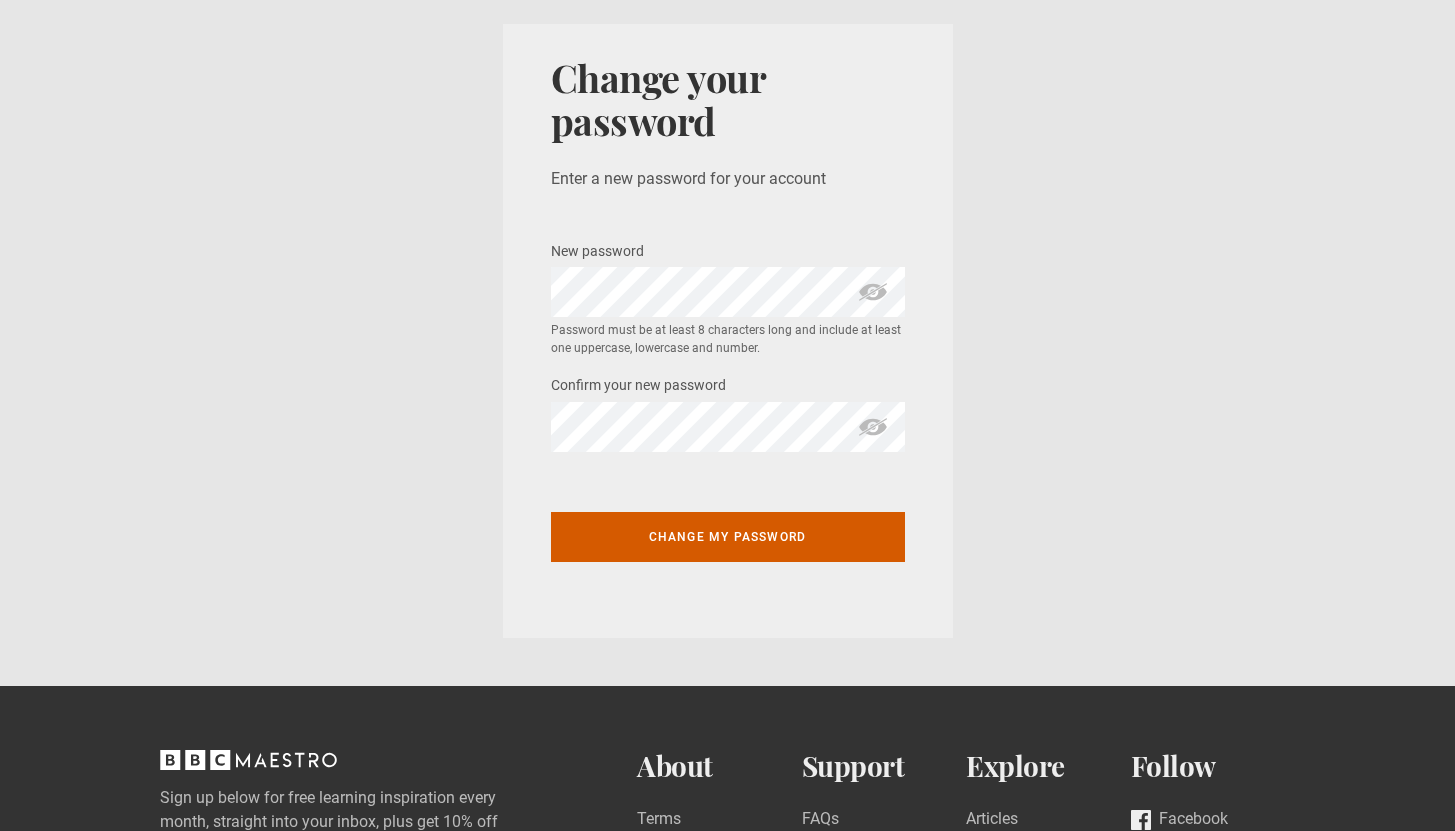 click on "Change my password" at bounding box center (728, 537) 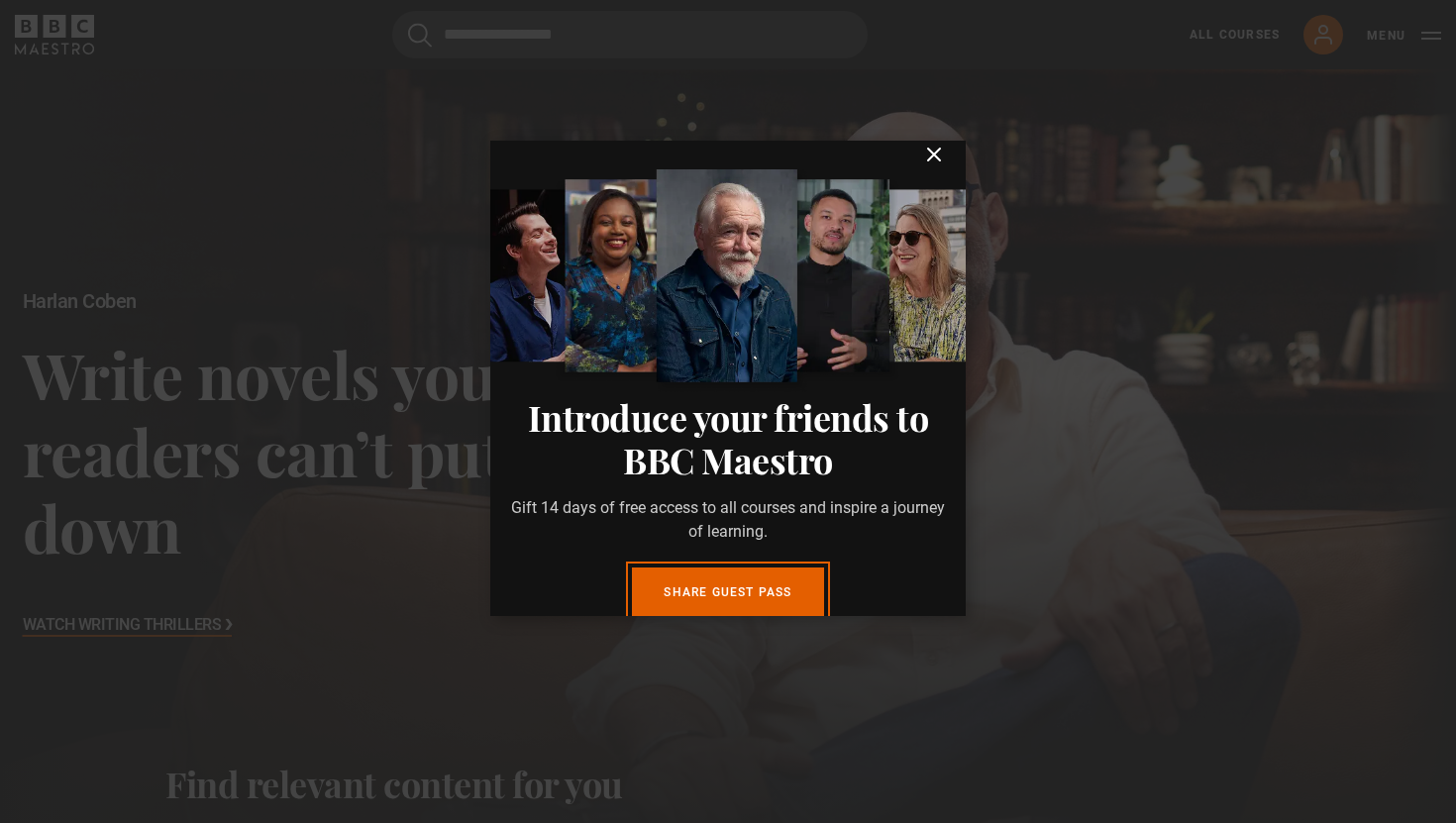 scroll, scrollTop: 579, scrollLeft: 0, axis: vertical 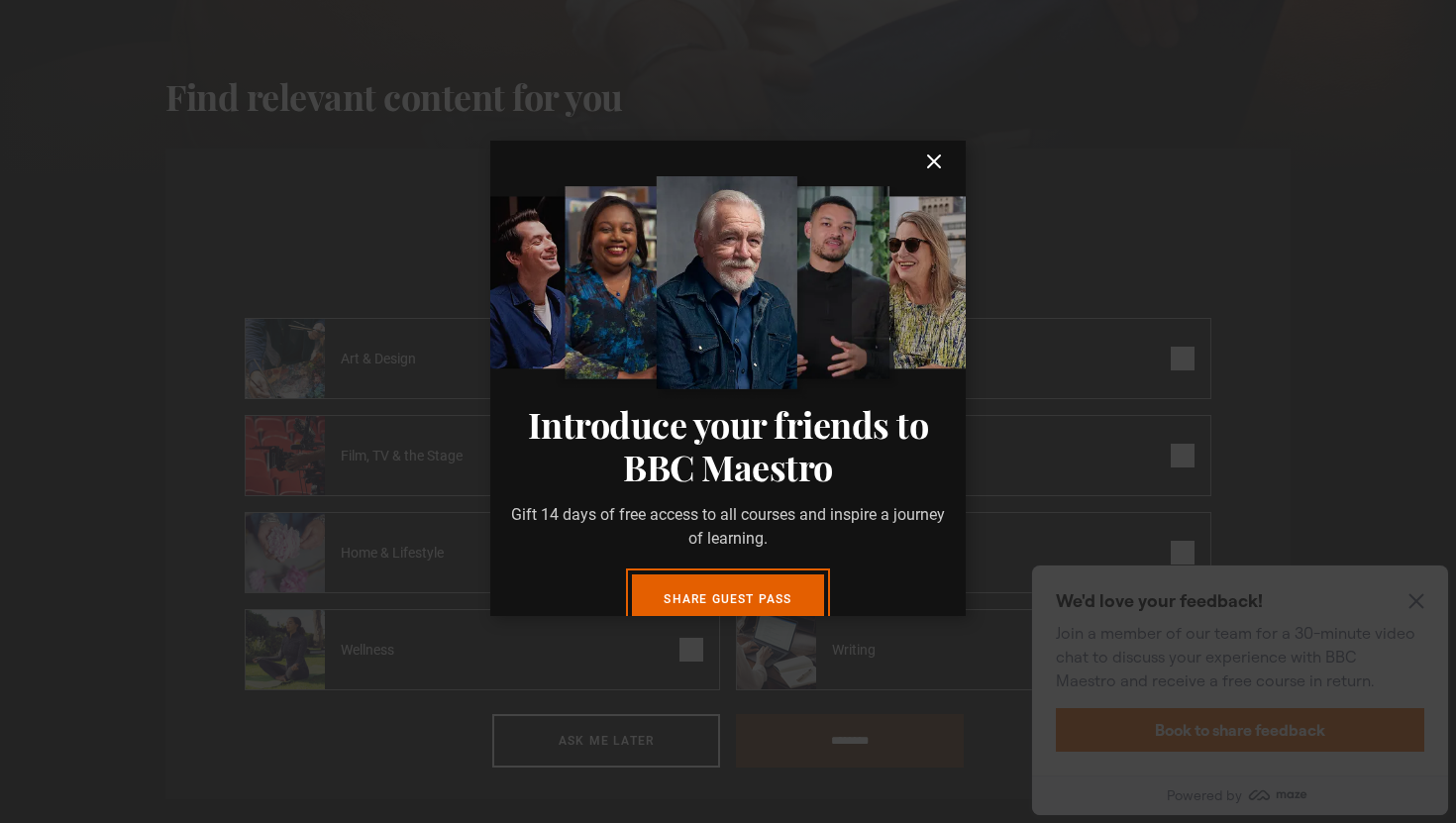 click 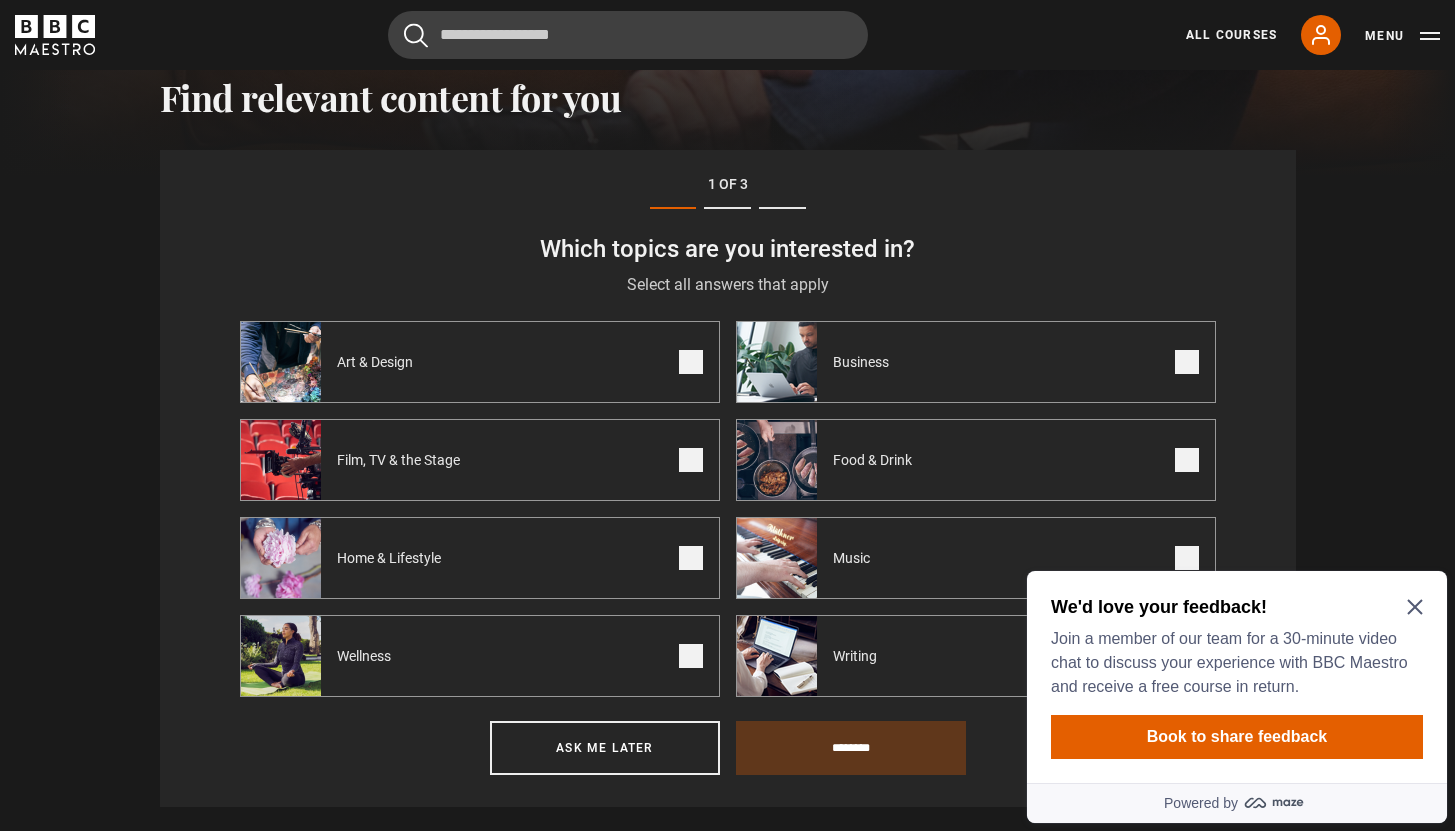 scroll, scrollTop: 0, scrollLeft: 0, axis: both 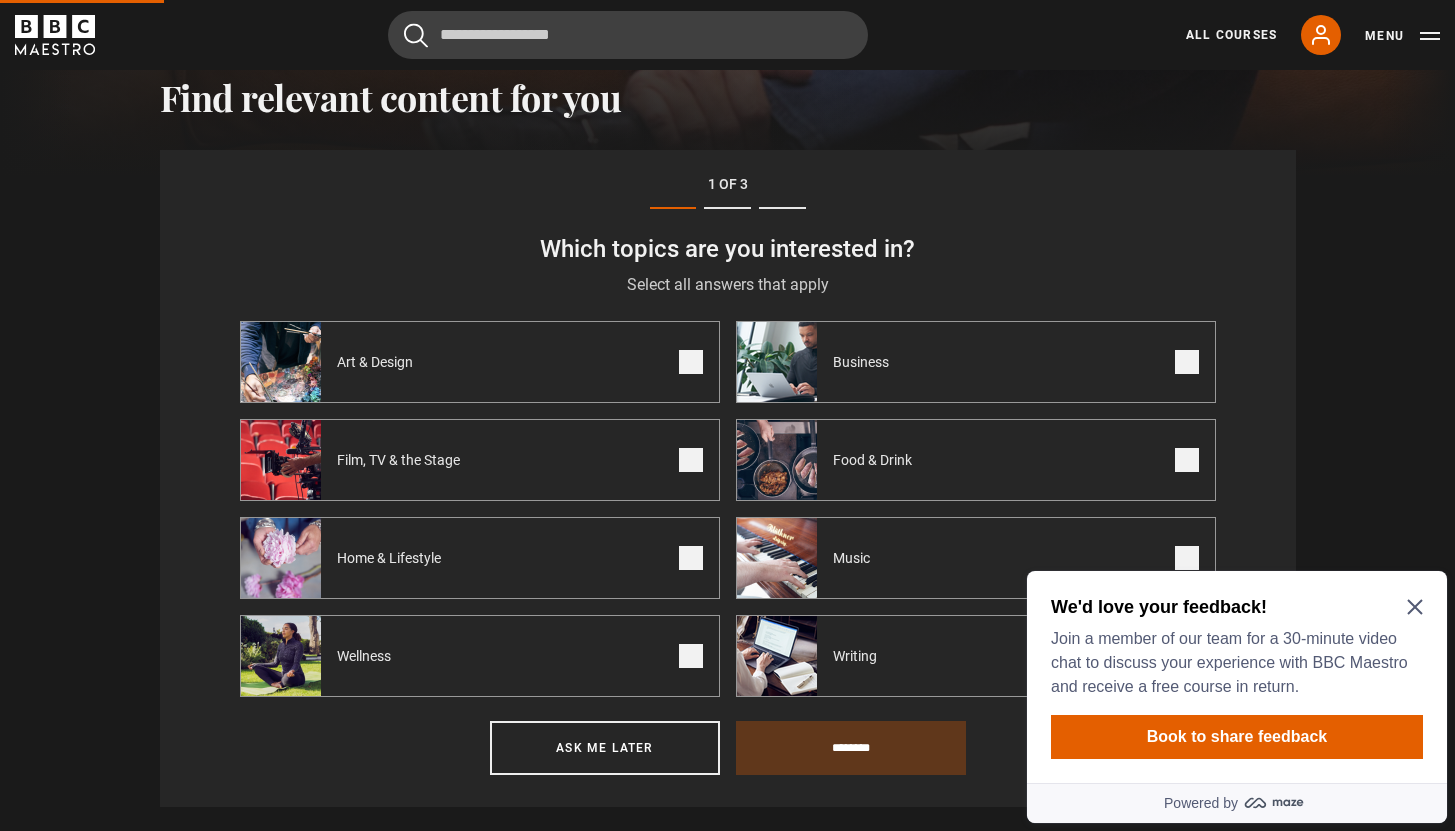 click 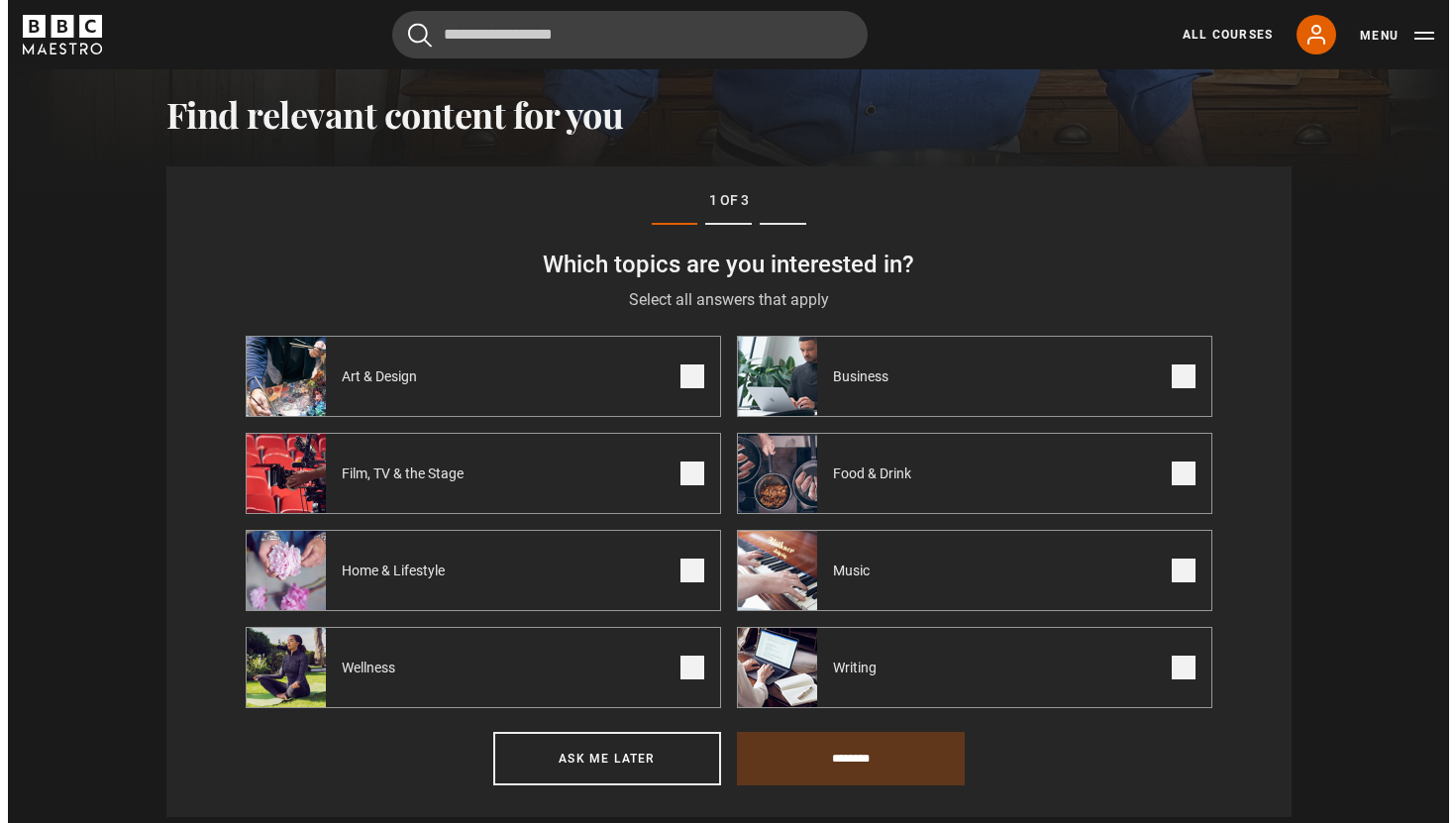 scroll, scrollTop: 687, scrollLeft: 0, axis: vertical 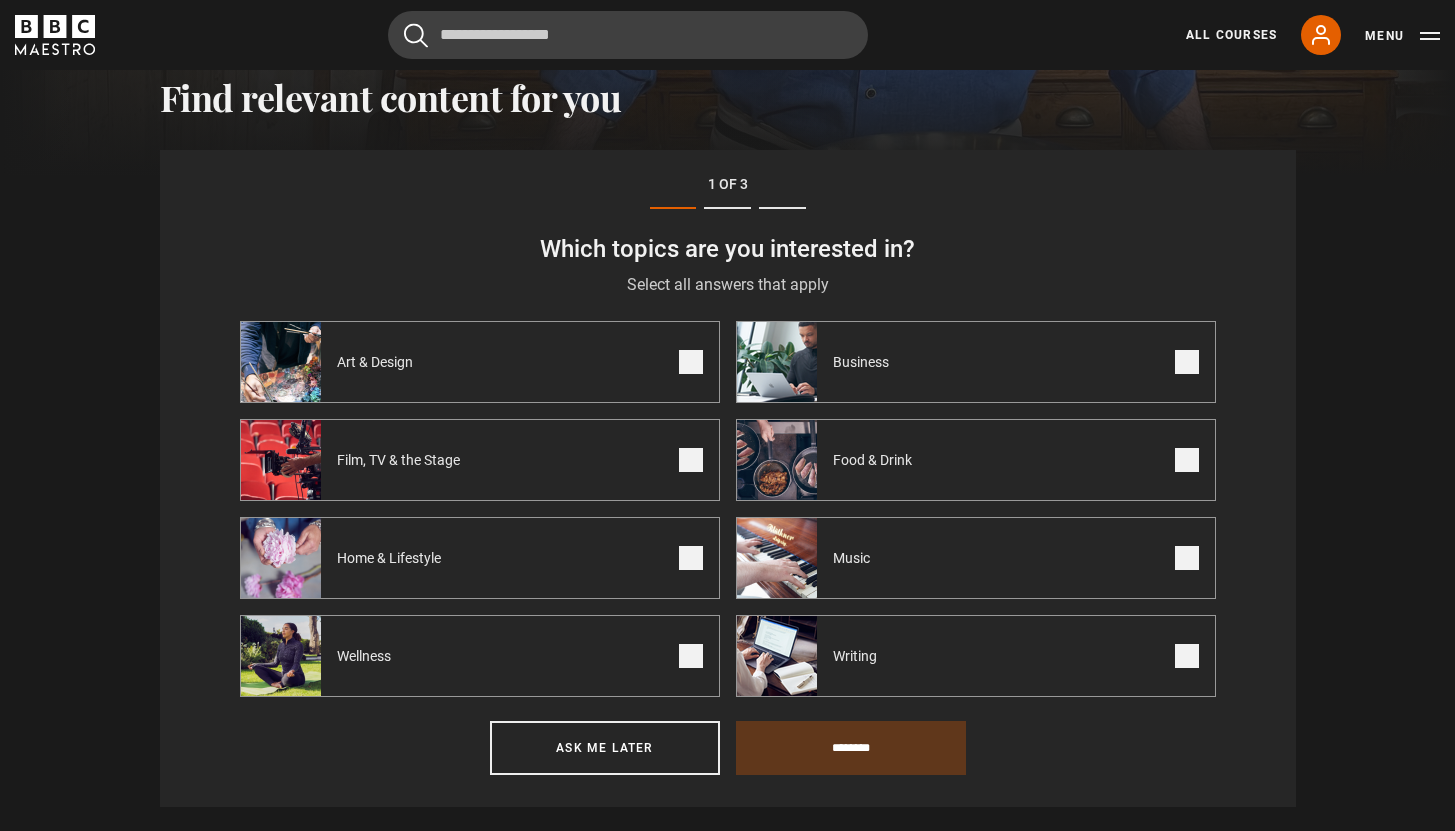 click on "Home & Lifestyle" at bounding box center [480, 558] 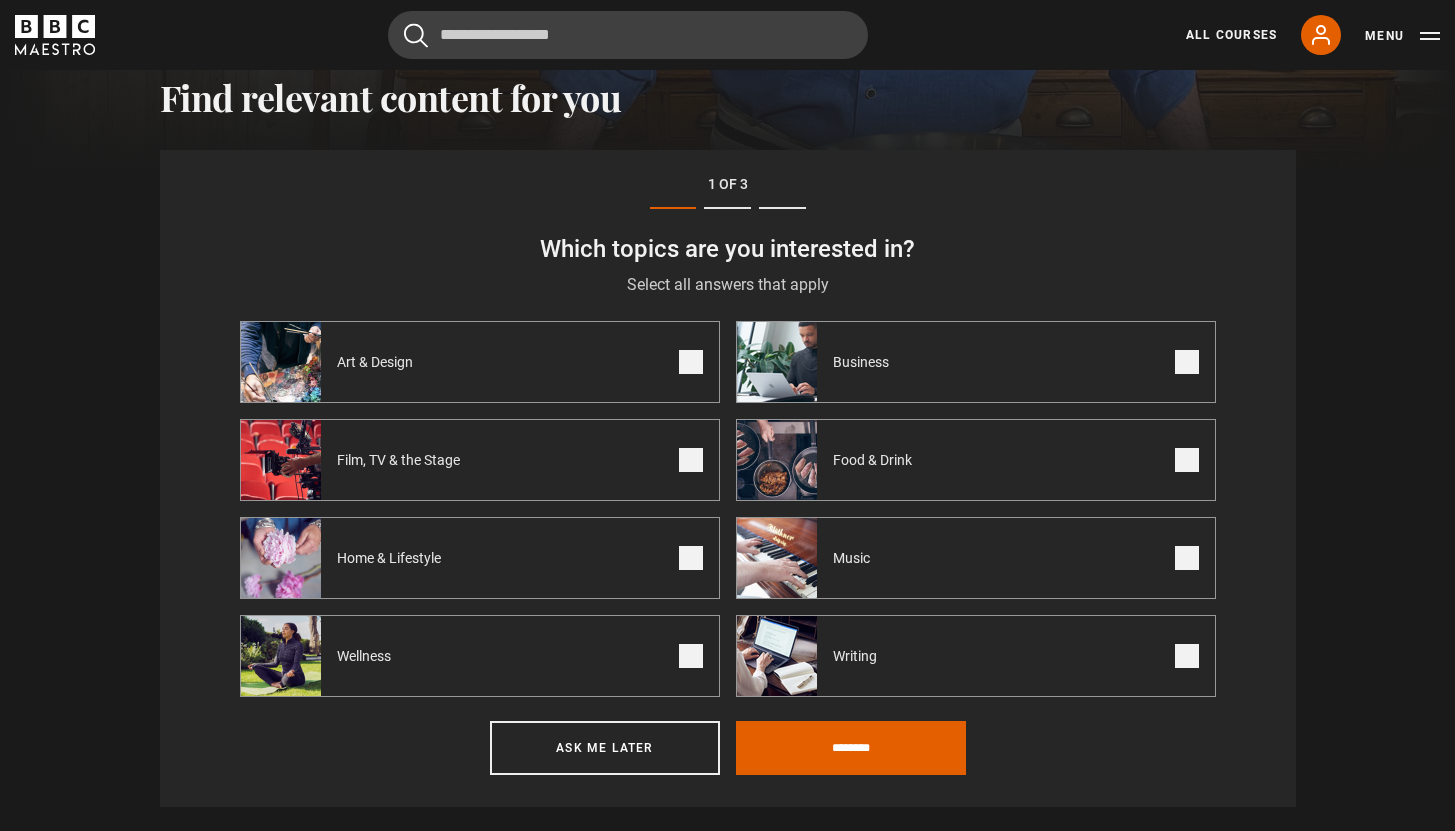 click at bounding box center (691, 558) 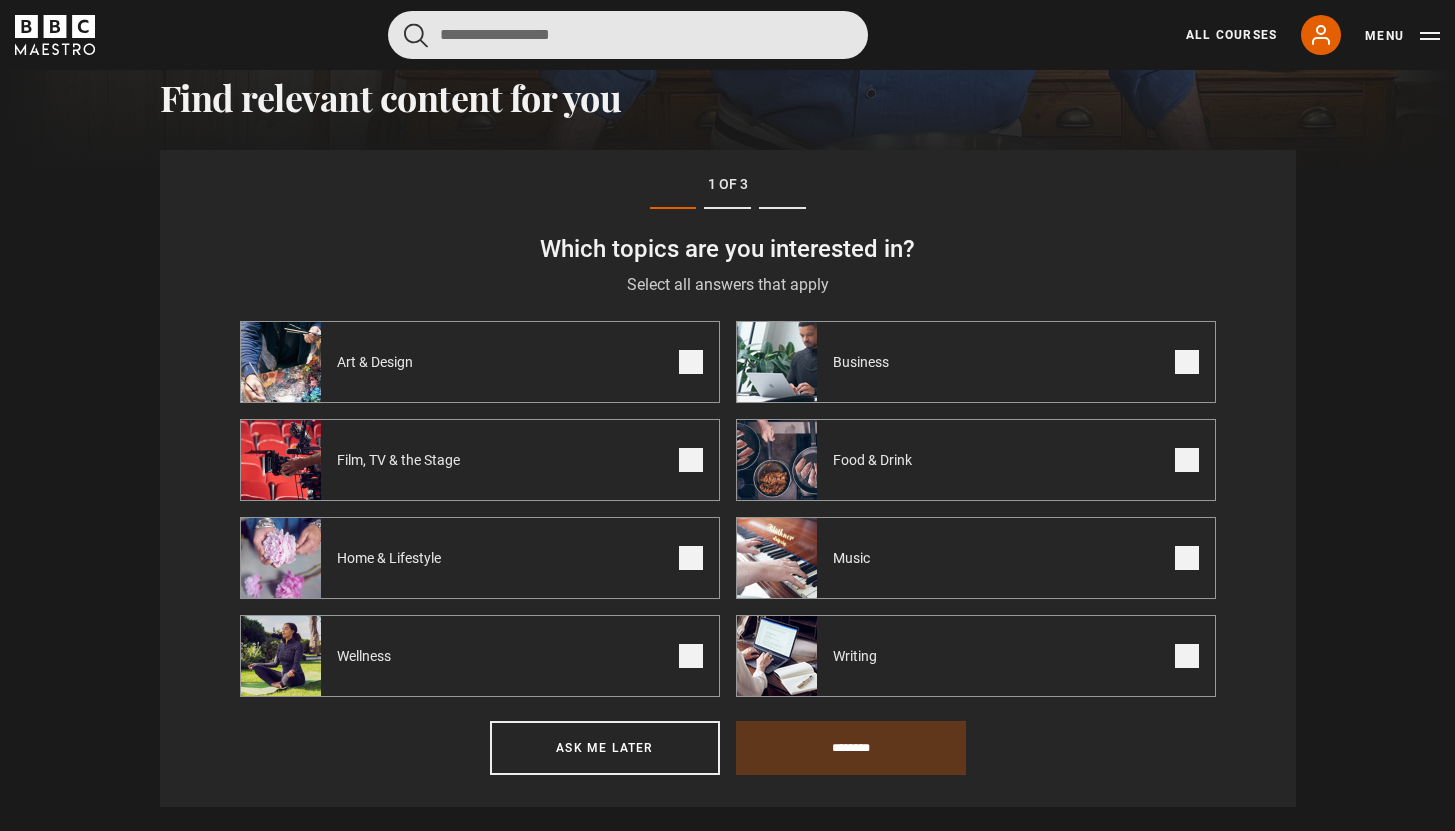 click at bounding box center (628, 35) 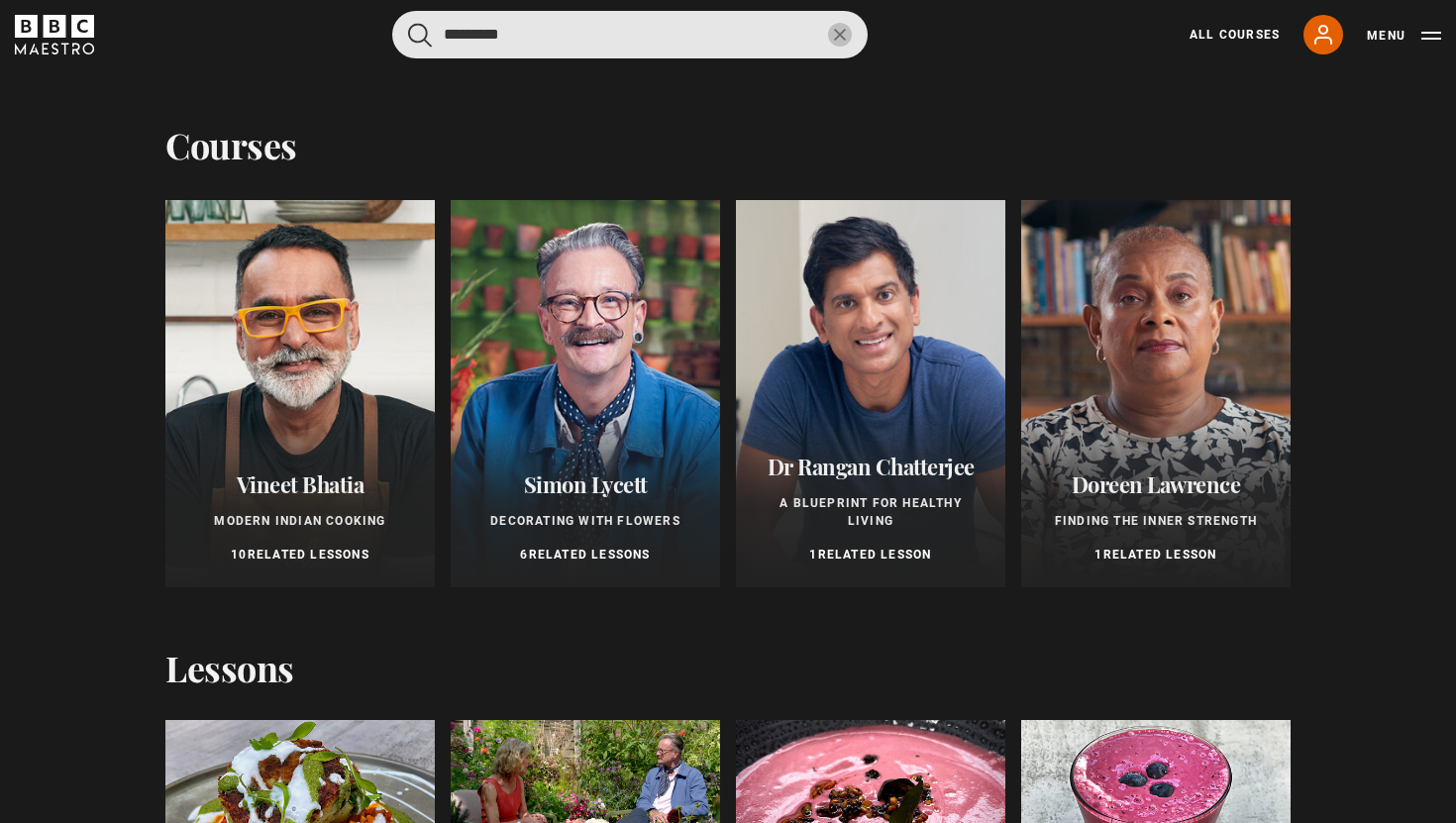 type on "*********" 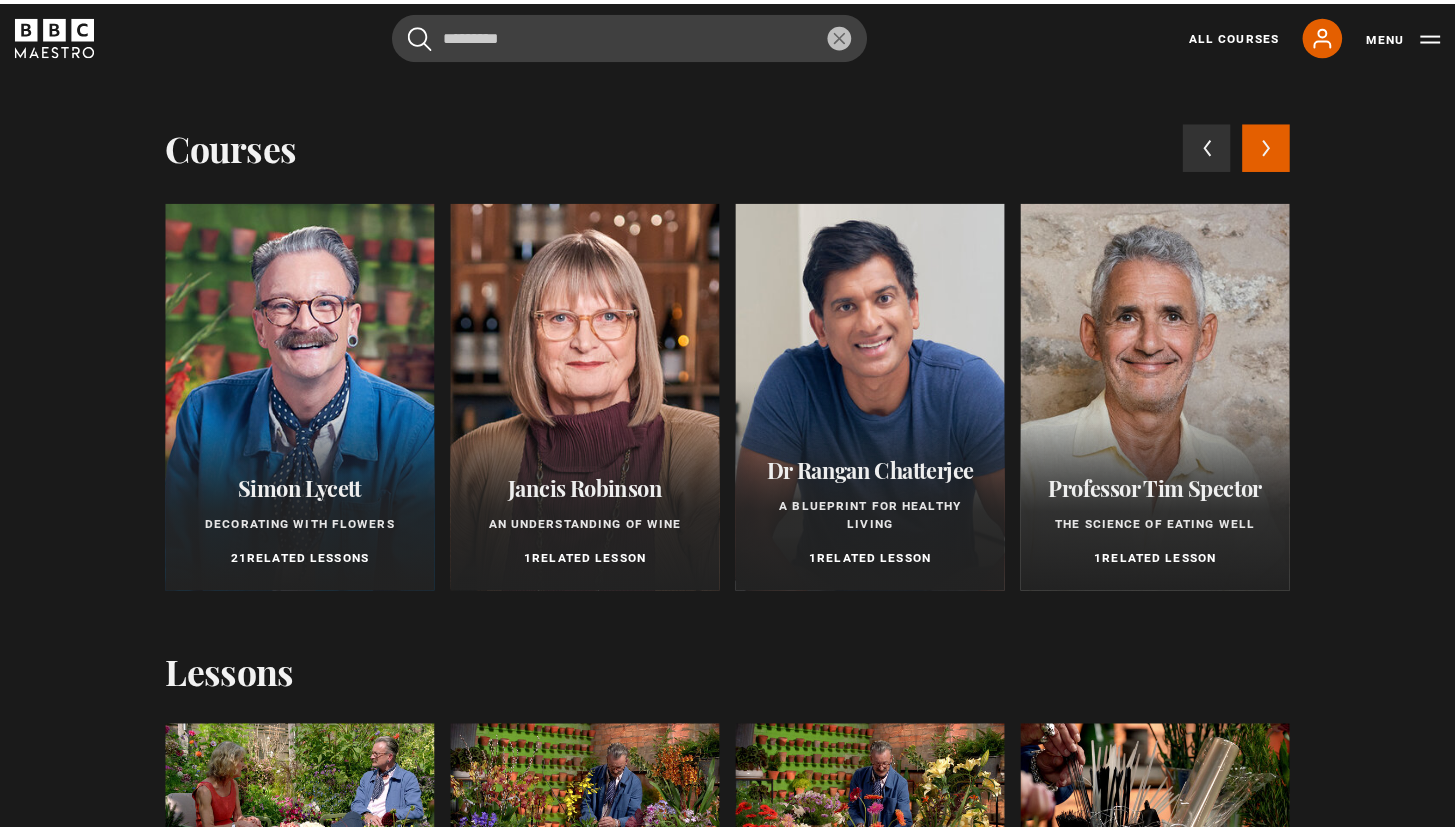 scroll, scrollTop: 0, scrollLeft: 0, axis: both 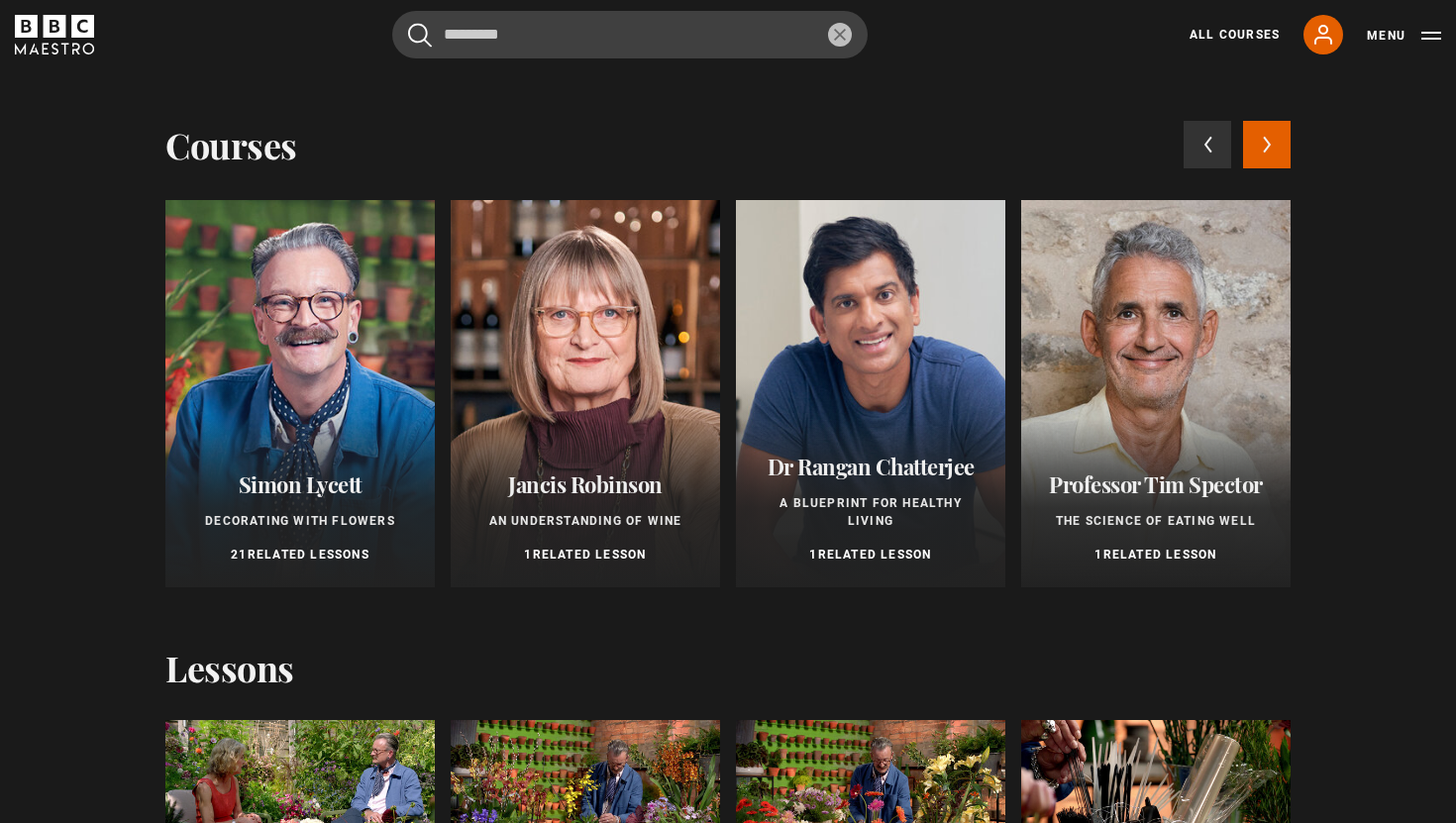 click 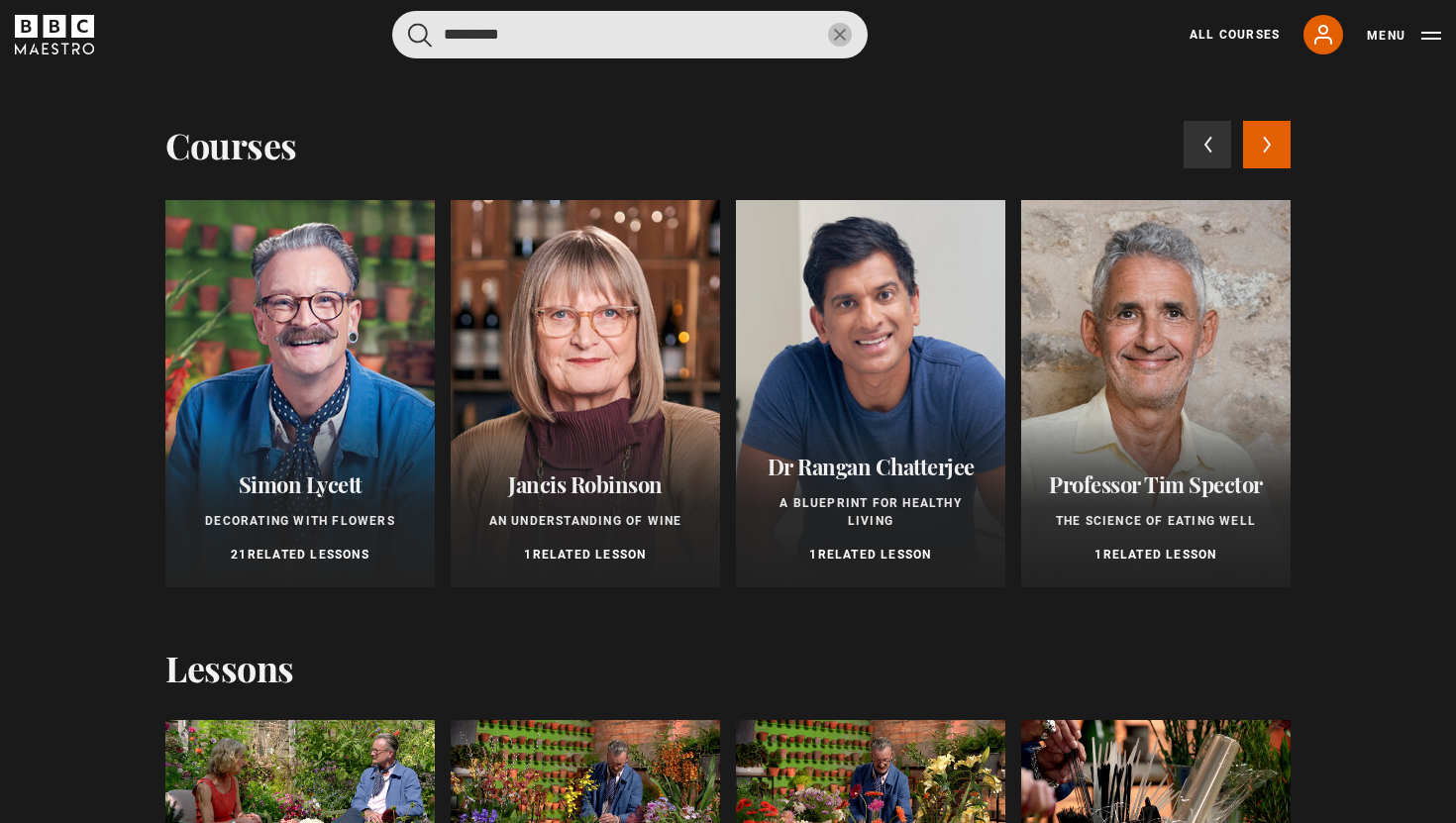 type 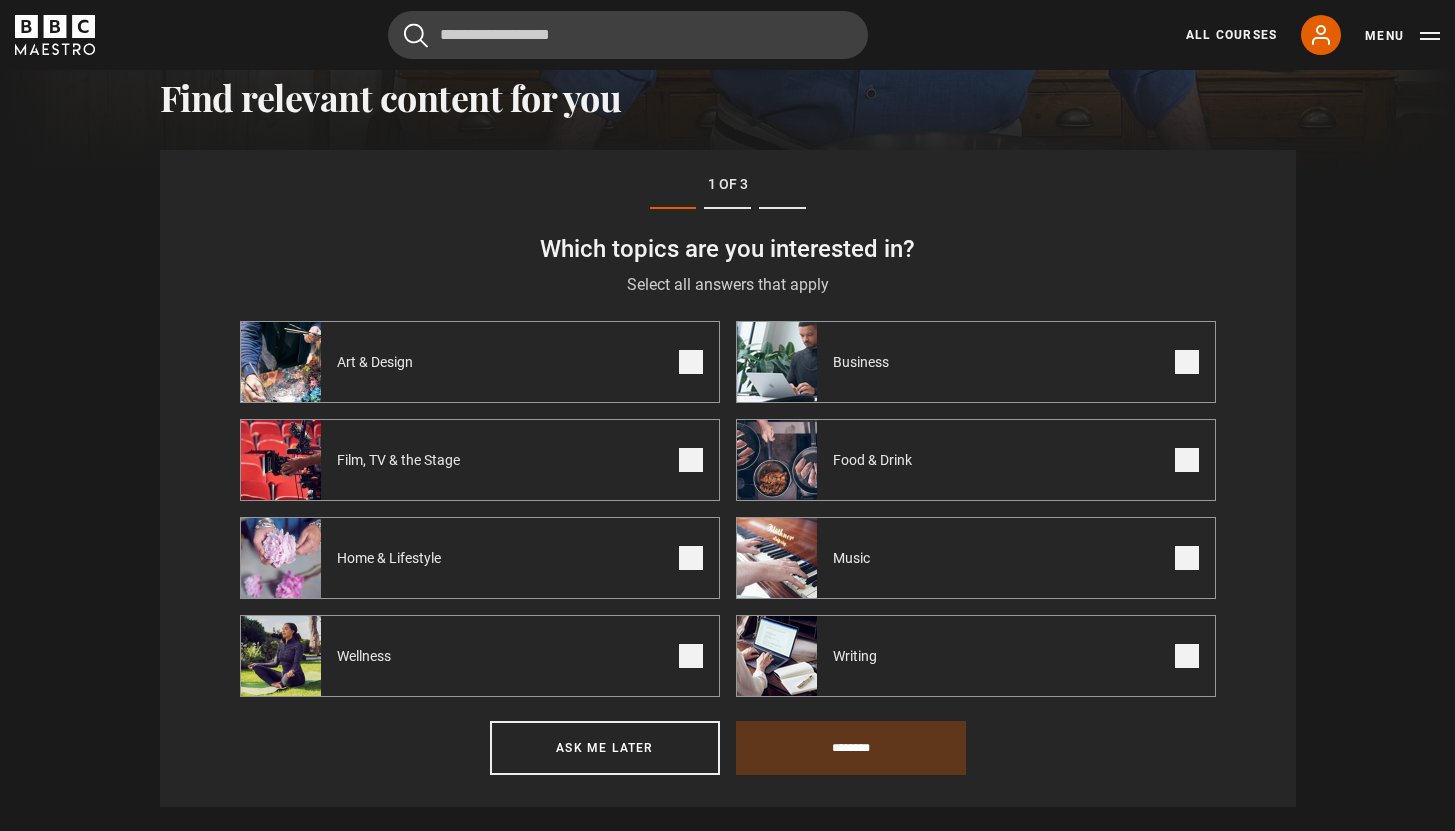 click on "Film, TV & the Stage" at bounding box center (402, 460) 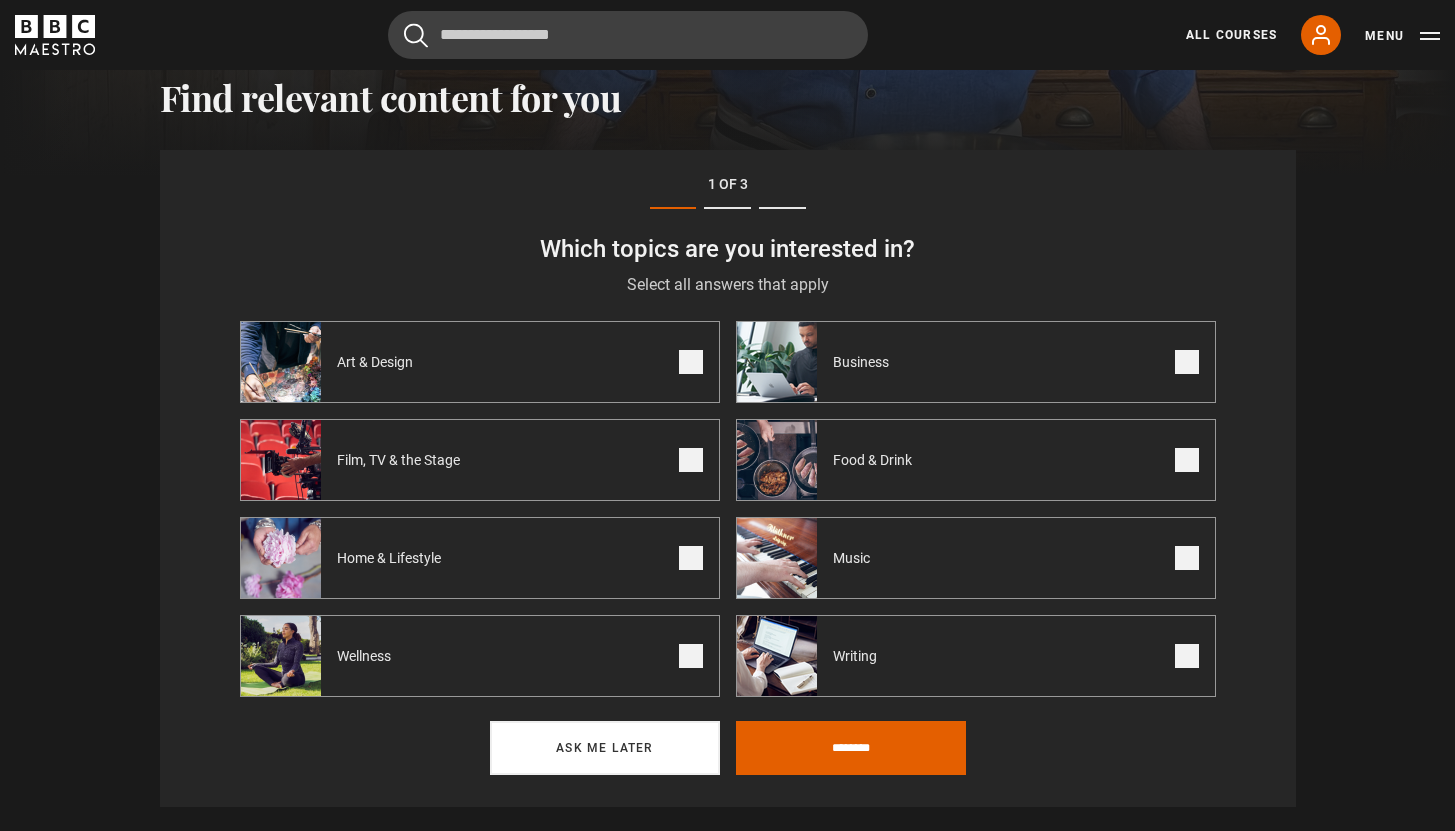 click on "Ask me later" at bounding box center [605, 748] 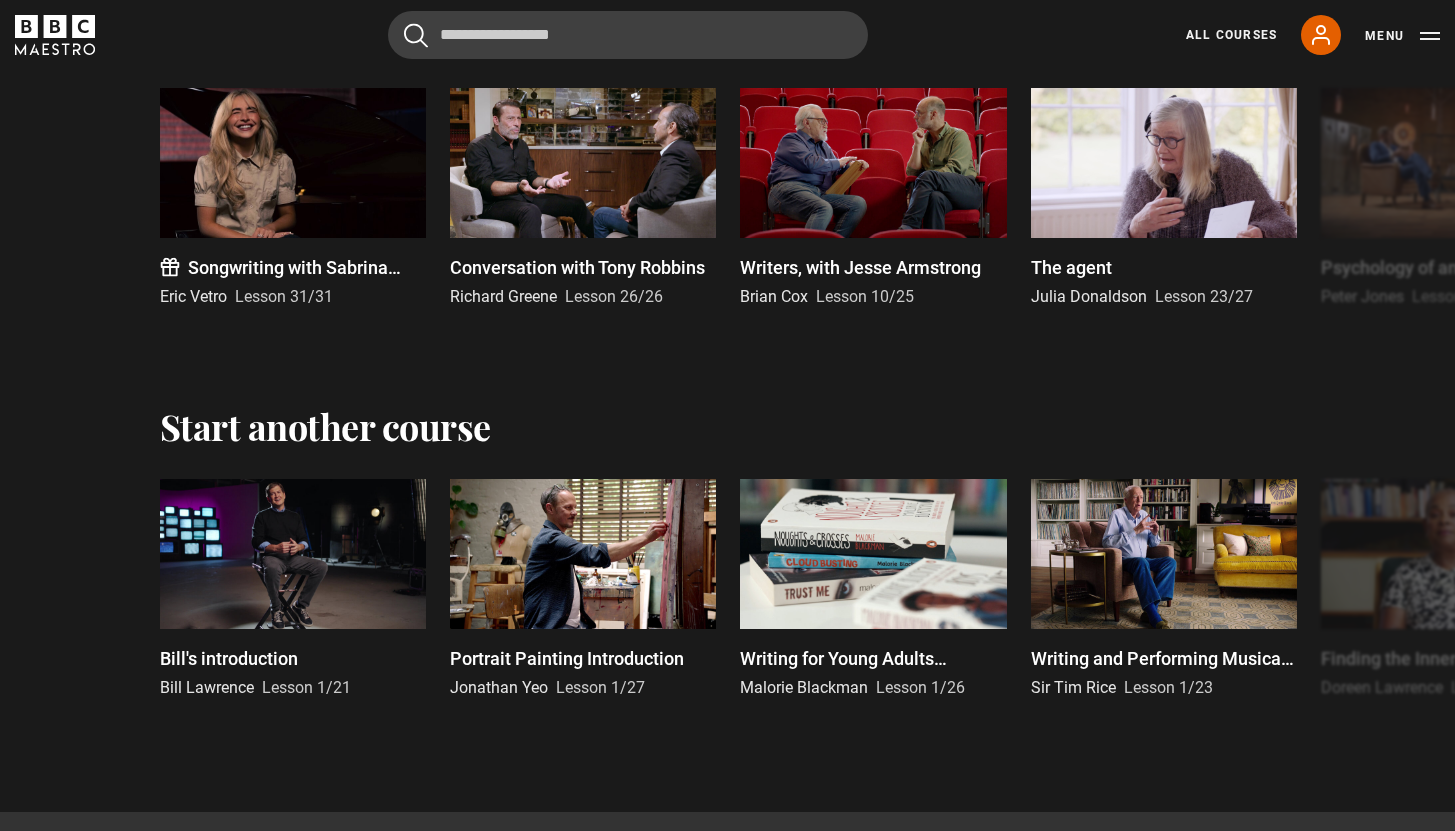 scroll, scrollTop: 4889, scrollLeft: 0, axis: vertical 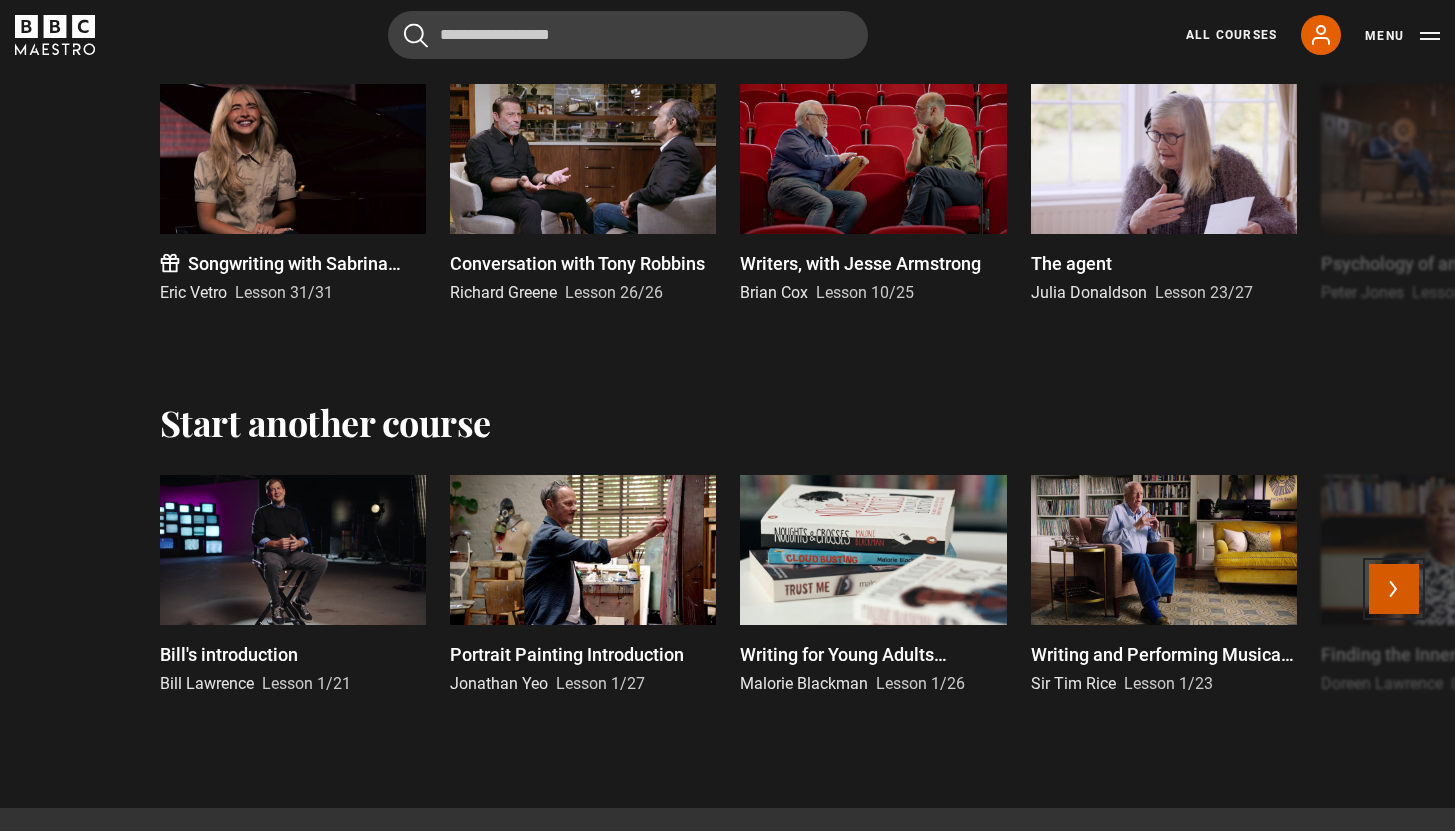 click on "Next" at bounding box center (1394, 589) 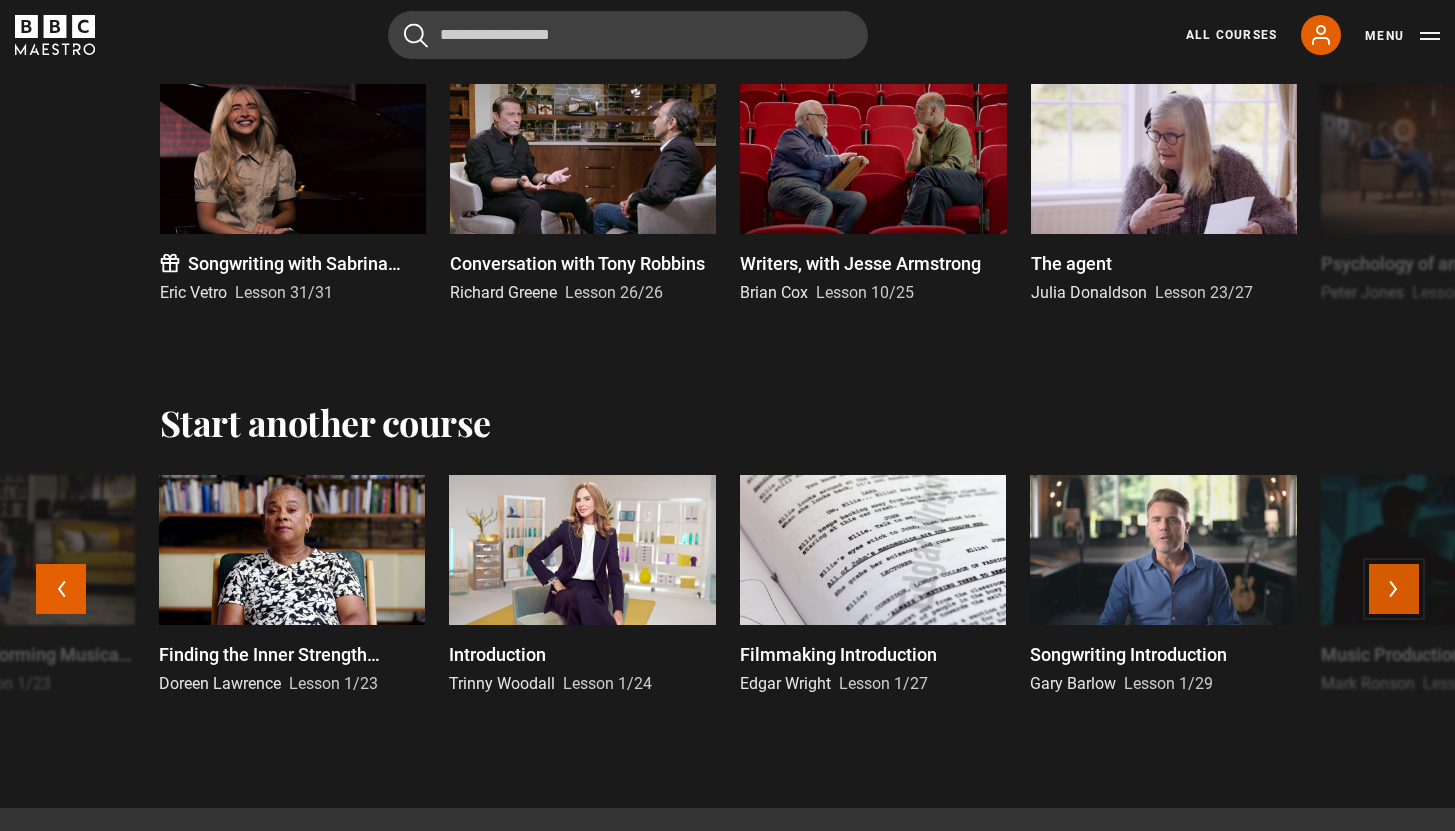 click on "Next" at bounding box center [1394, 589] 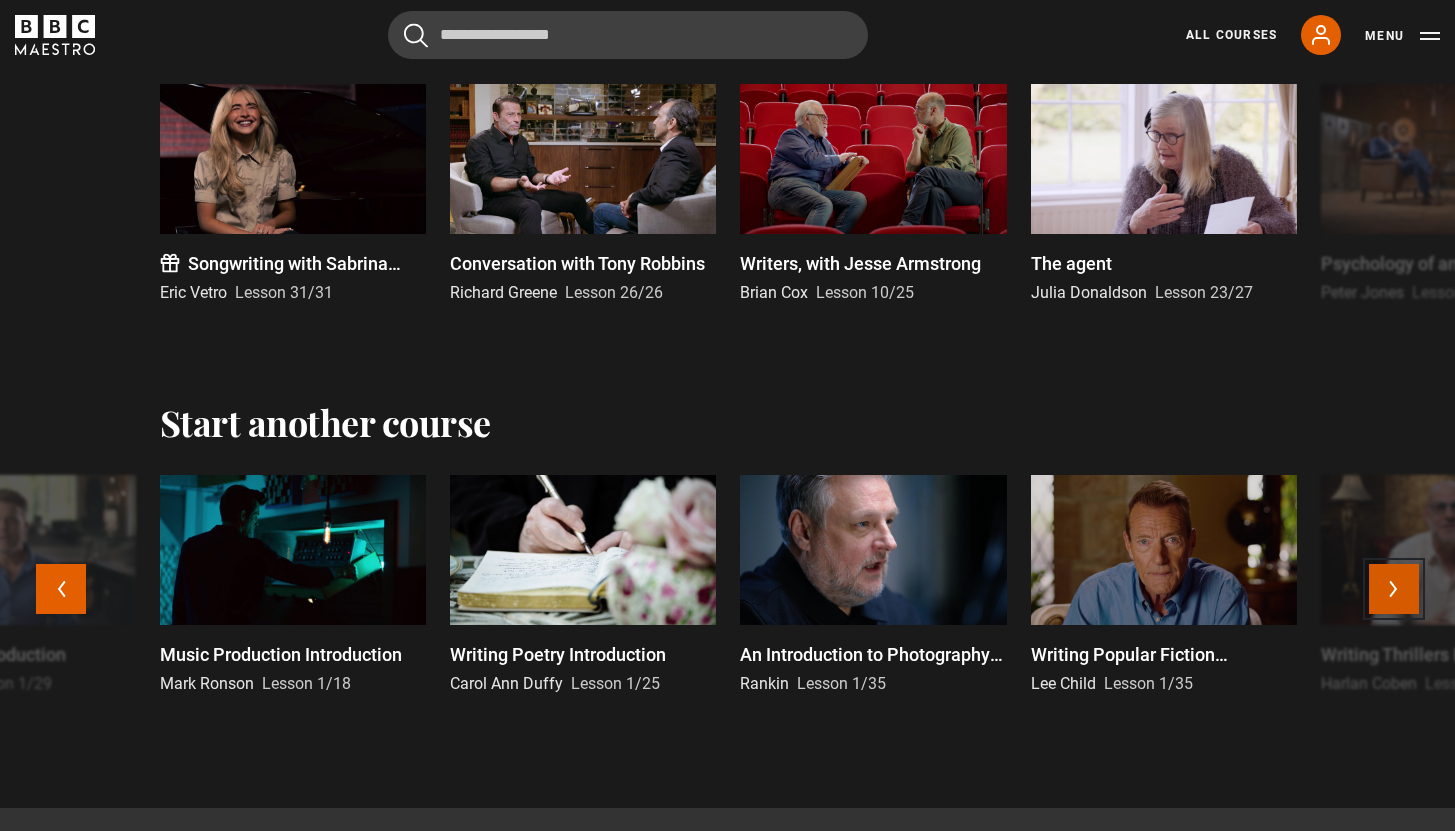 click on "Next" at bounding box center (1394, 589) 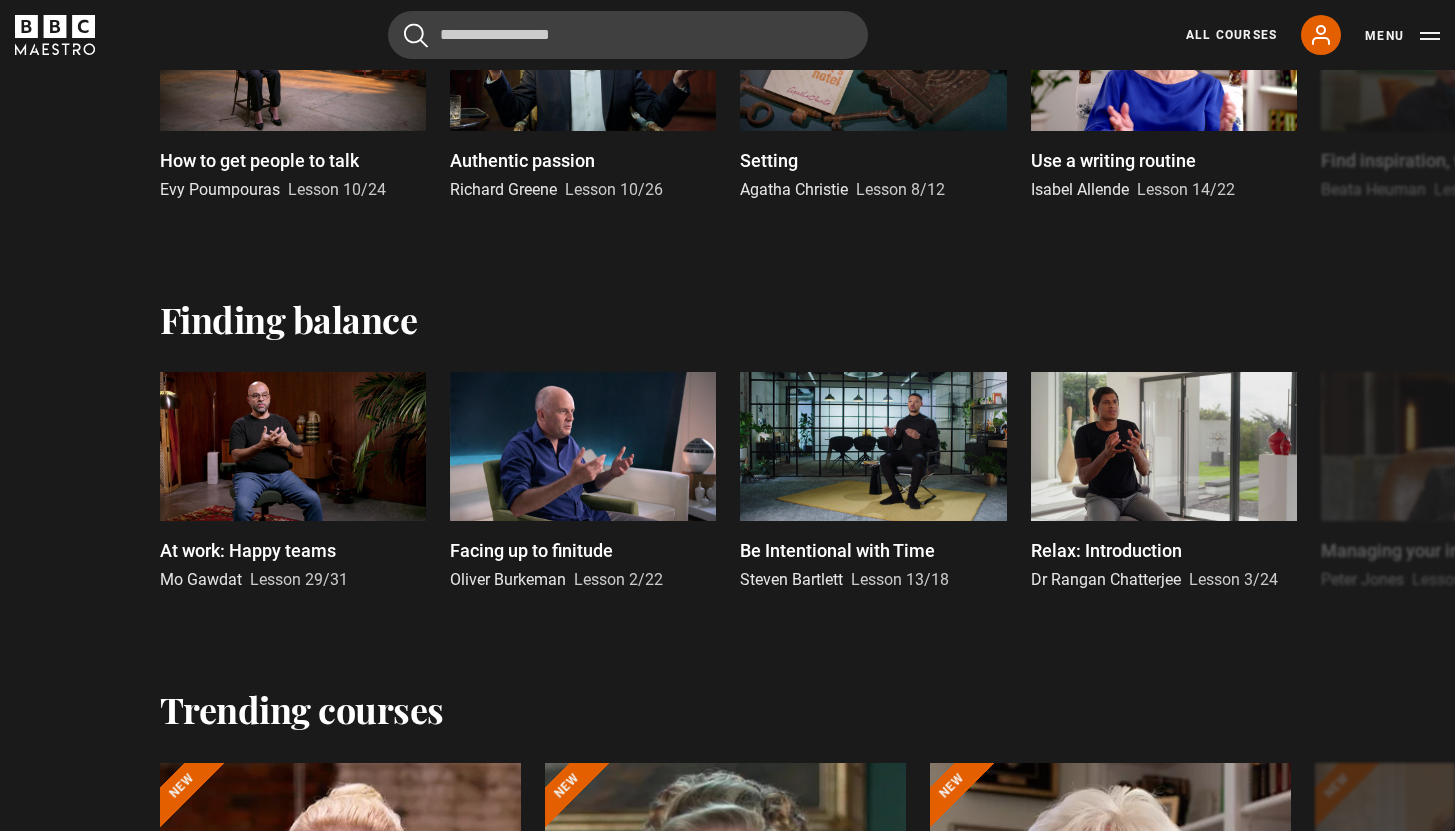 scroll, scrollTop: 0, scrollLeft: 0, axis: both 